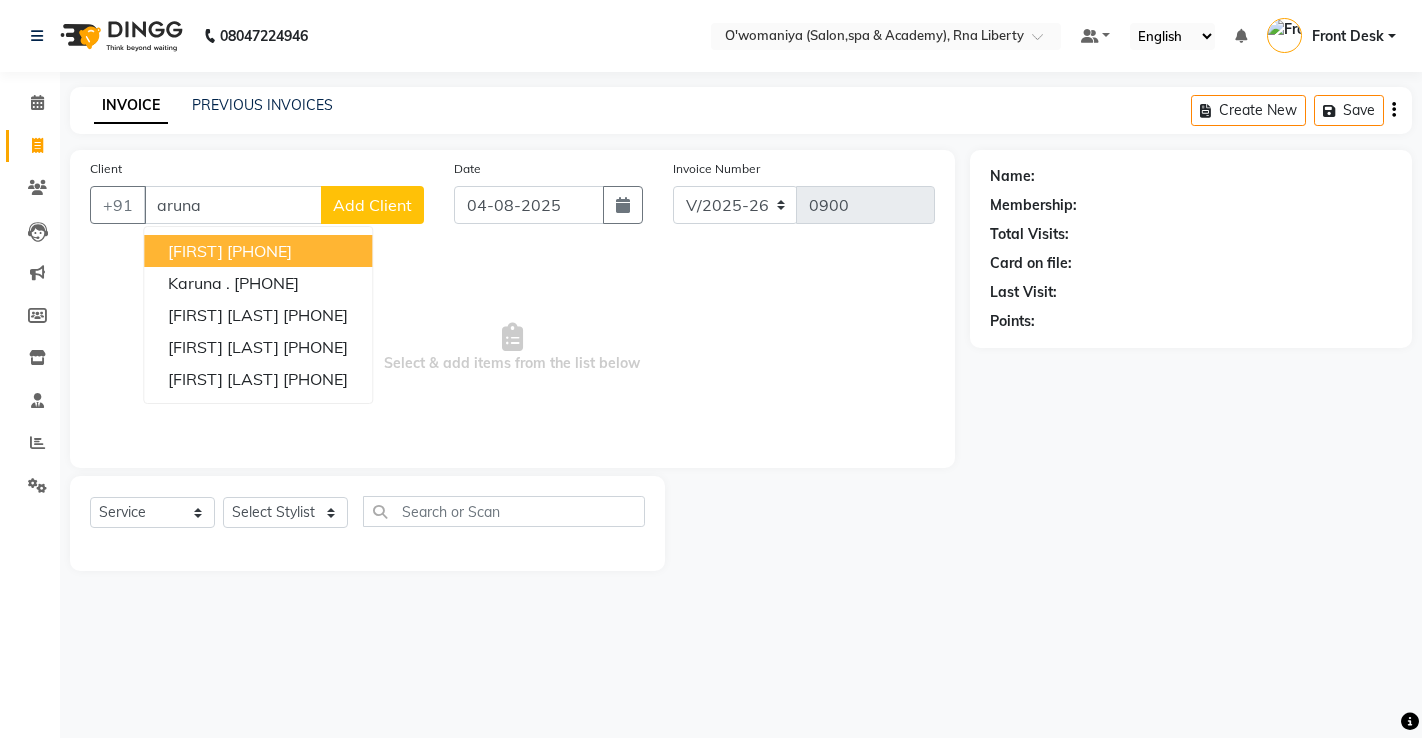 select on "5532" 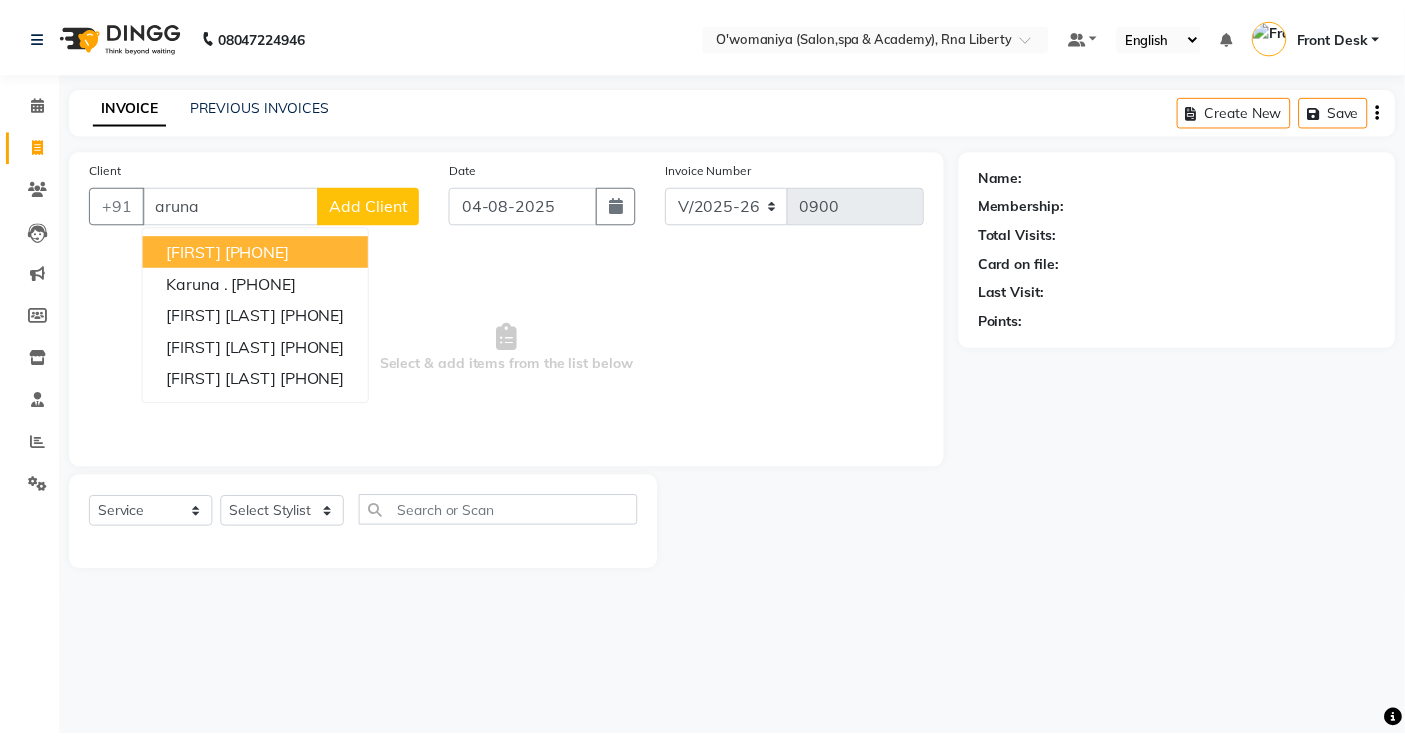 scroll, scrollTop: 0, scrollLeft: 0, axis: both 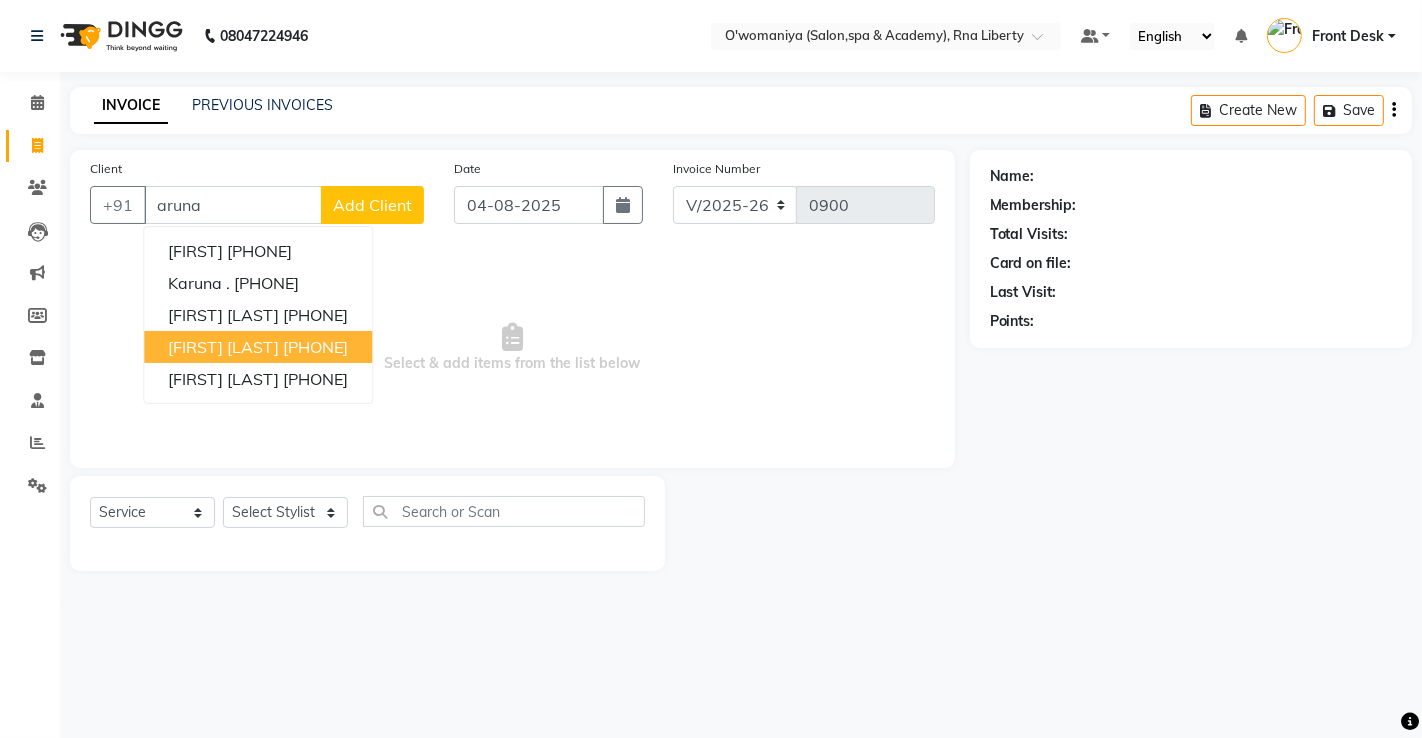 click on "[FIRST] [LAST] [PHONE]" at bounding box center (258, 347) 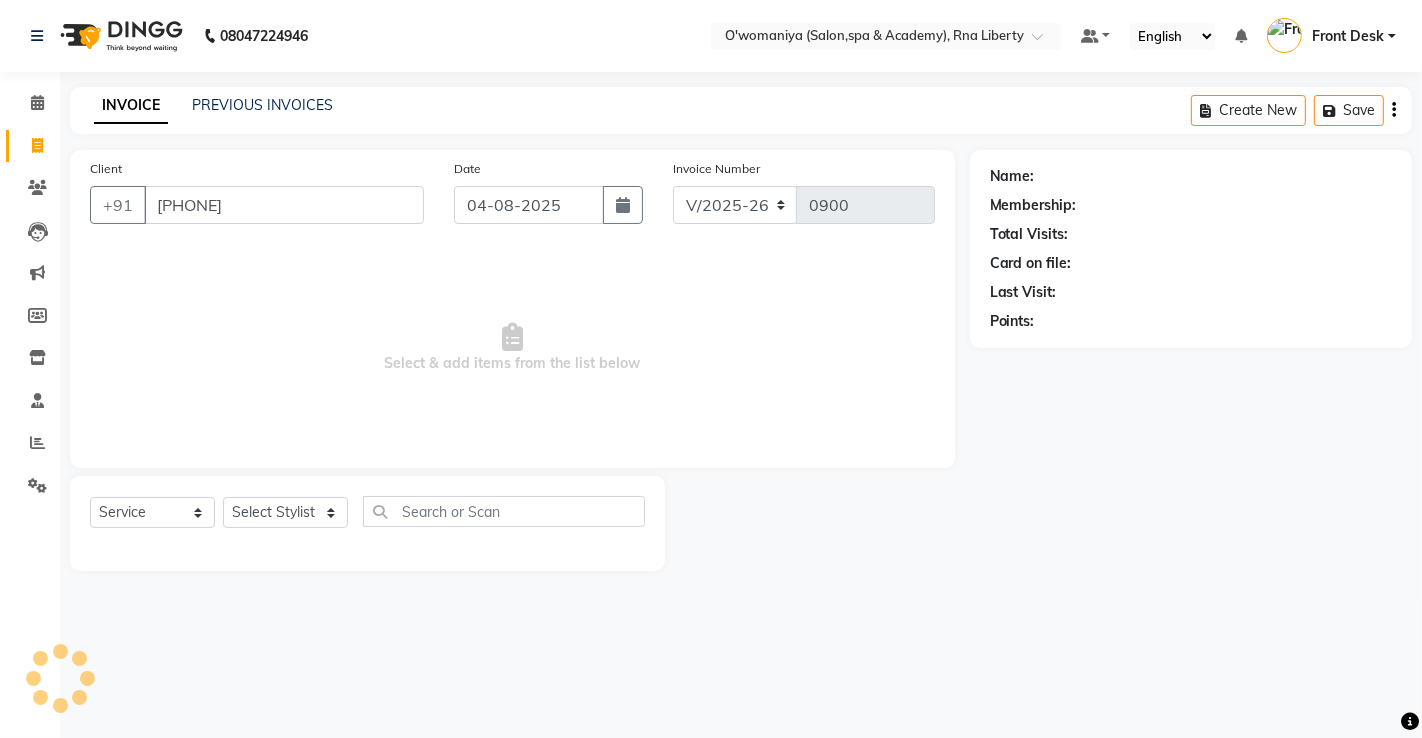 type on "[PHONE]" 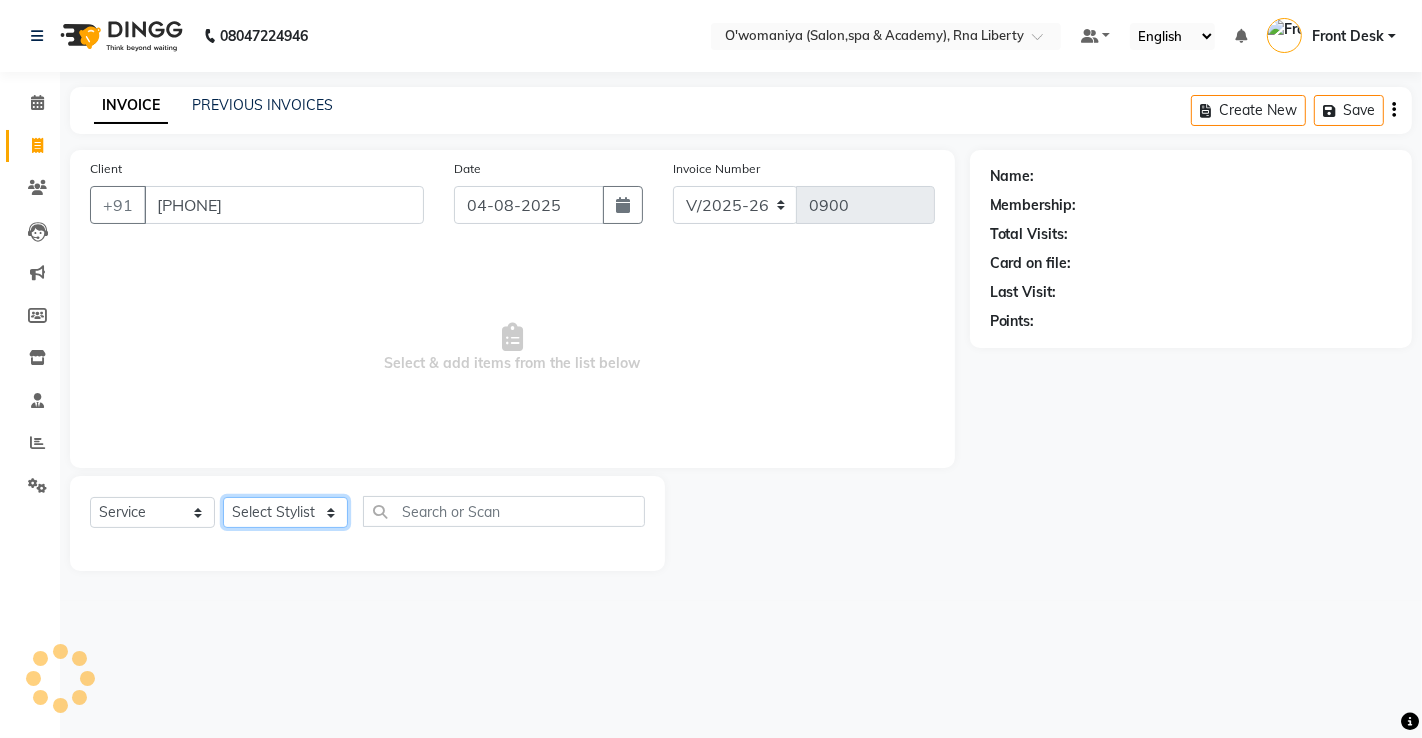 click on "Select Stylist [FIRST] [LAST] [FIRST] [LAST] [FIRST] [LAST] [FIRST] [LAST] Front Desk [FIRST] [FIRST] [LAST] [FIRST] [LAST] [FIRST] [LAST] [FIRST] [LAST] [FIRST] [LAST] [FIRST] [LAST] [FIRST] [LAST] [FIRST] [LAST] [FIRST] [LAST] [FIRST] [LAST] [FIRST] [LAST] [FIRST] [LAST] [FIRST] [LAST] [FIRST] [LAST] [FIRST] [LAST] [FIRST] [LAST] [FIRST] [LAST] [FIRST] [LAST] [FIRST] [LAST] [FIRST] [LAST] [FIRST] [LAST] [FIRST] [LAST] [FIRST] [LAST] [FIRST] [LAST] [FIRST] [LAST] [FIRST] [LAST] [FIRST] [LAST] [FIRST] [LAST] [FIRST] [LAST] [FIRST] [LAST] [FIRST] [LAST] [FIRST] [LAST] [FIRST] [LAST]" 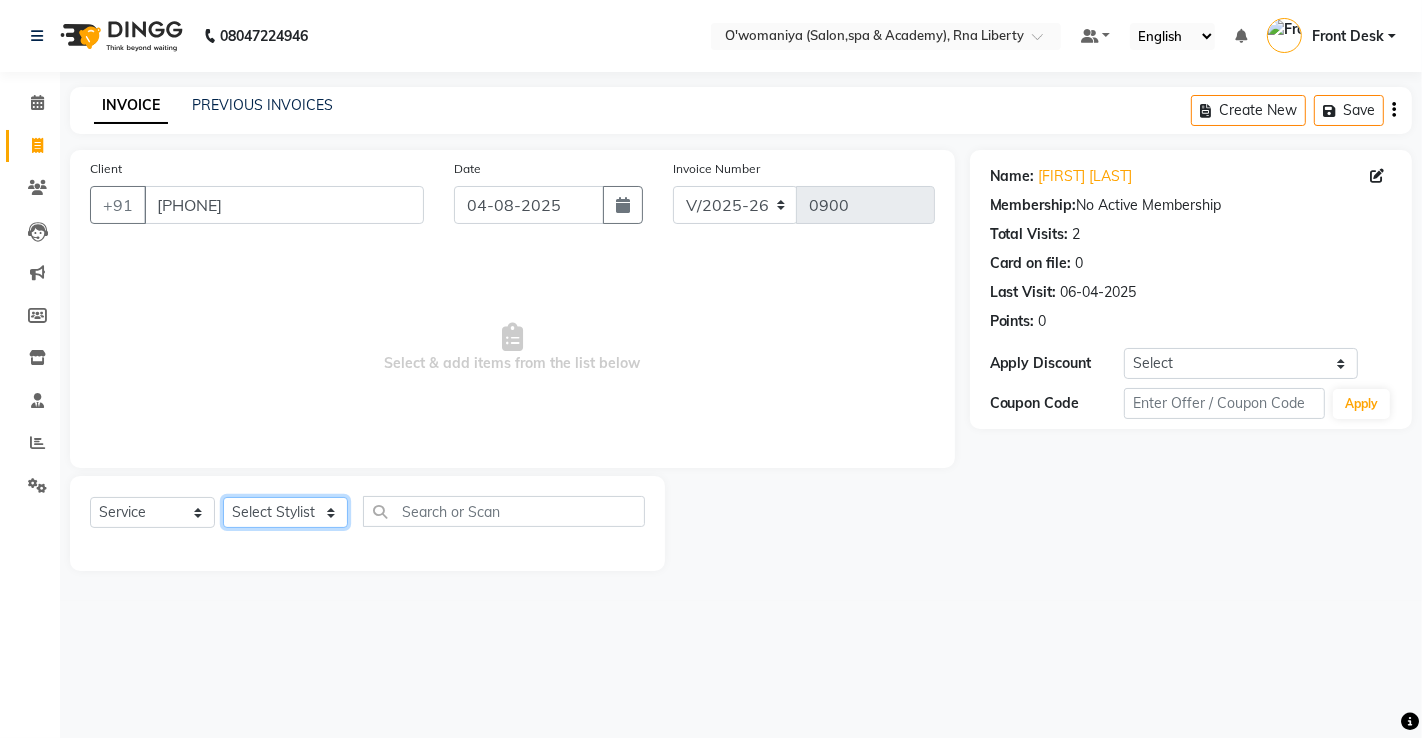 select on "37293" 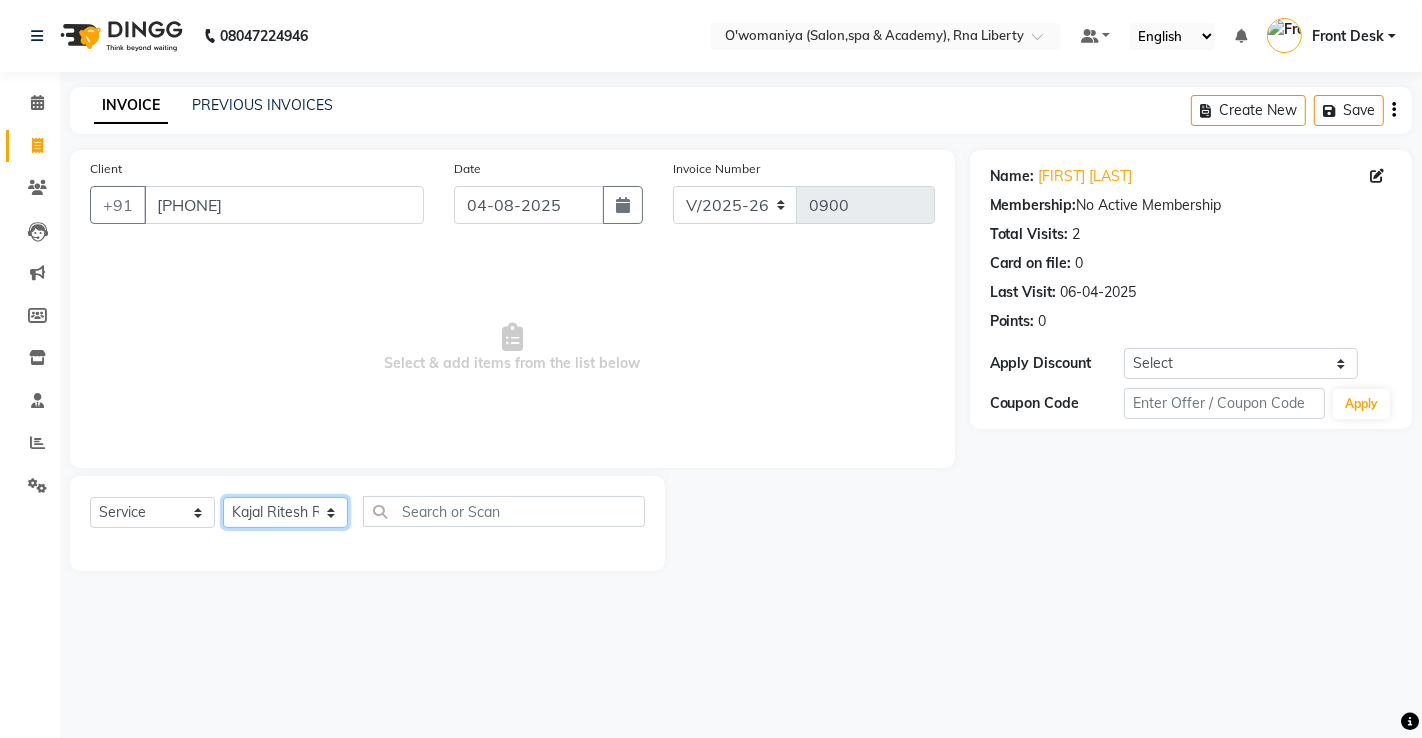 click on "Select Stylist [FIRST] [LAST] [FIRST] [LAST] [FIRST] [LAST] [FIRST] [LAST] Front Desk [FIRST] [FIRST] [LAST] [FIRST] [LAST] [FIRST] [LAST] [FIRST] [LAST] [FIRST] [LAST] [FIRST] [LAST] [FIRST] [LAST] [FIRST] [LAST] [FIRST] [LAST] [FIRST] [LAST] [FIRST] [LAST] [FIRST] [LAST] [FIRST] [LAST] [FIRST] [LAST] [FIRST] [LAST] [FIRST] [LAST] [FIRST] [LAST] [FIRST] [LAST] [FIRST] [LAST] [FIRST] [LAST] [FIRST] [LAST] [FIRST] [LAST] [FIRST] [LAST] [FIRST] [LAST] [FIRST] [LAST] [FIRST] [LAST] [FIRST] [LAST] [FIRST] [LAST] [FIRST] [LAST] [FIRST] [LAST] [FIRST] [LAST] [FIRST] [LAST] [FIRST] [LAST]" 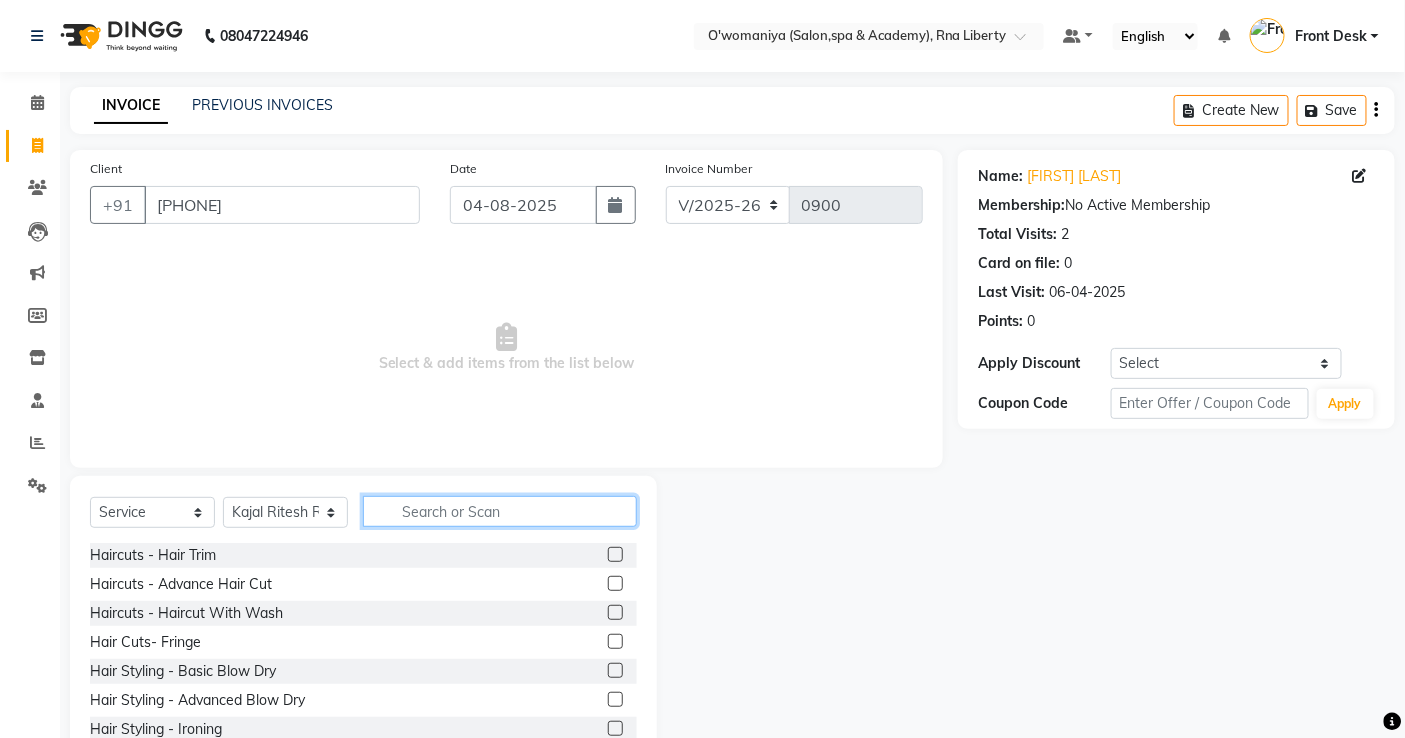 click 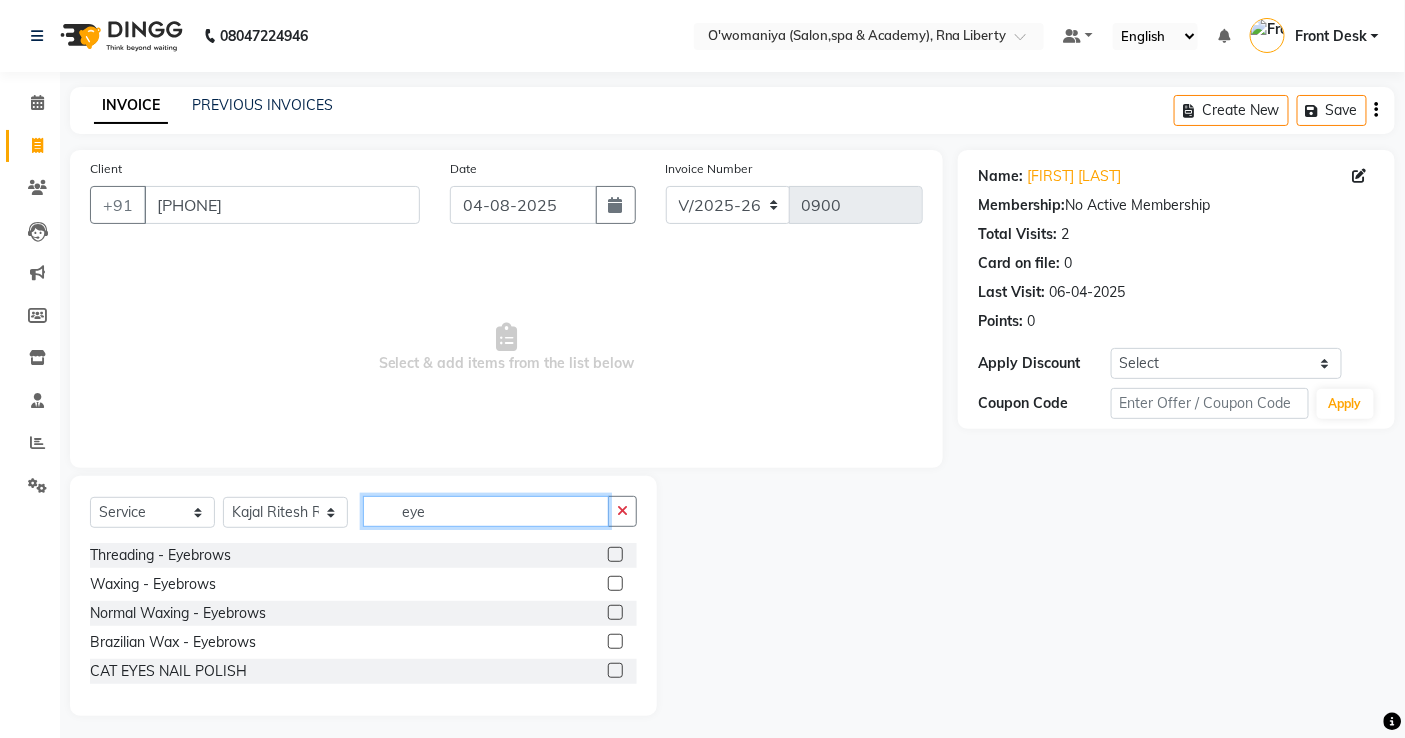 type on "eye" 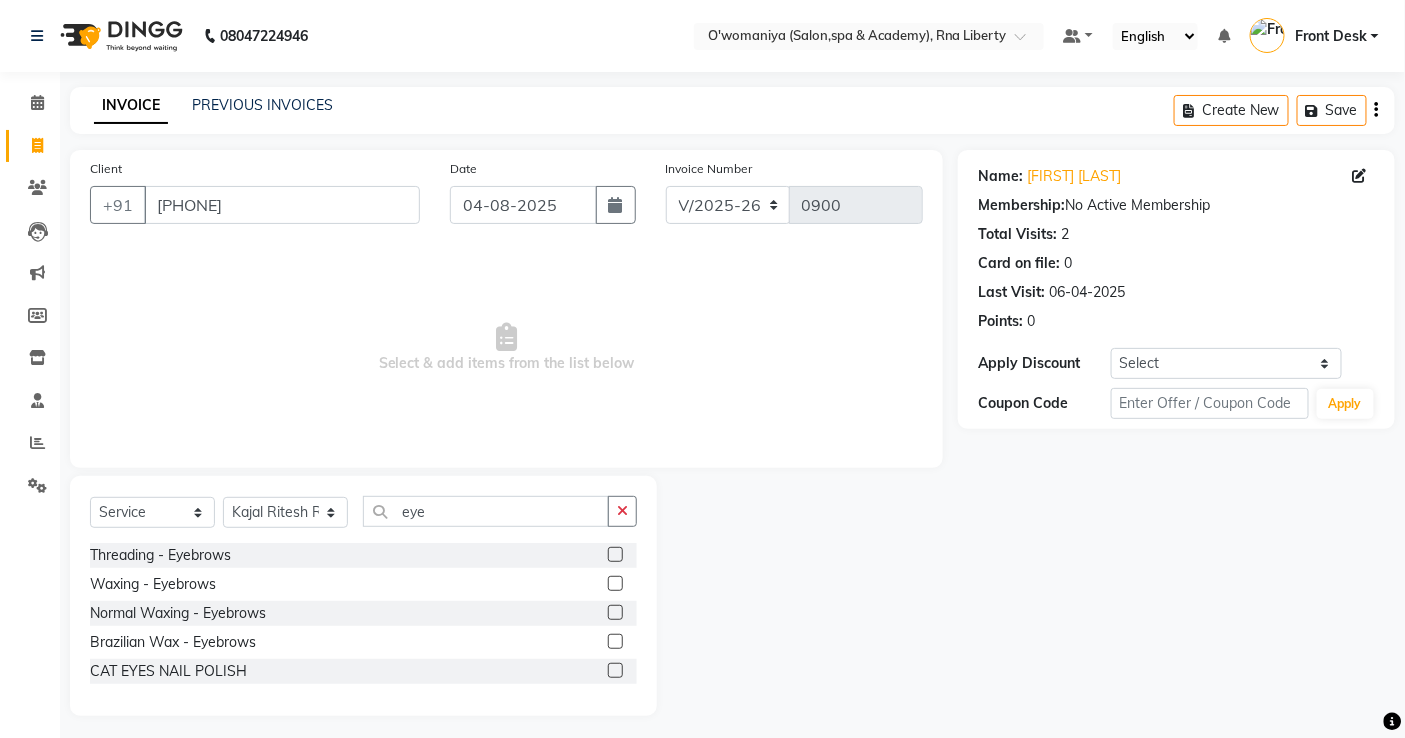 click 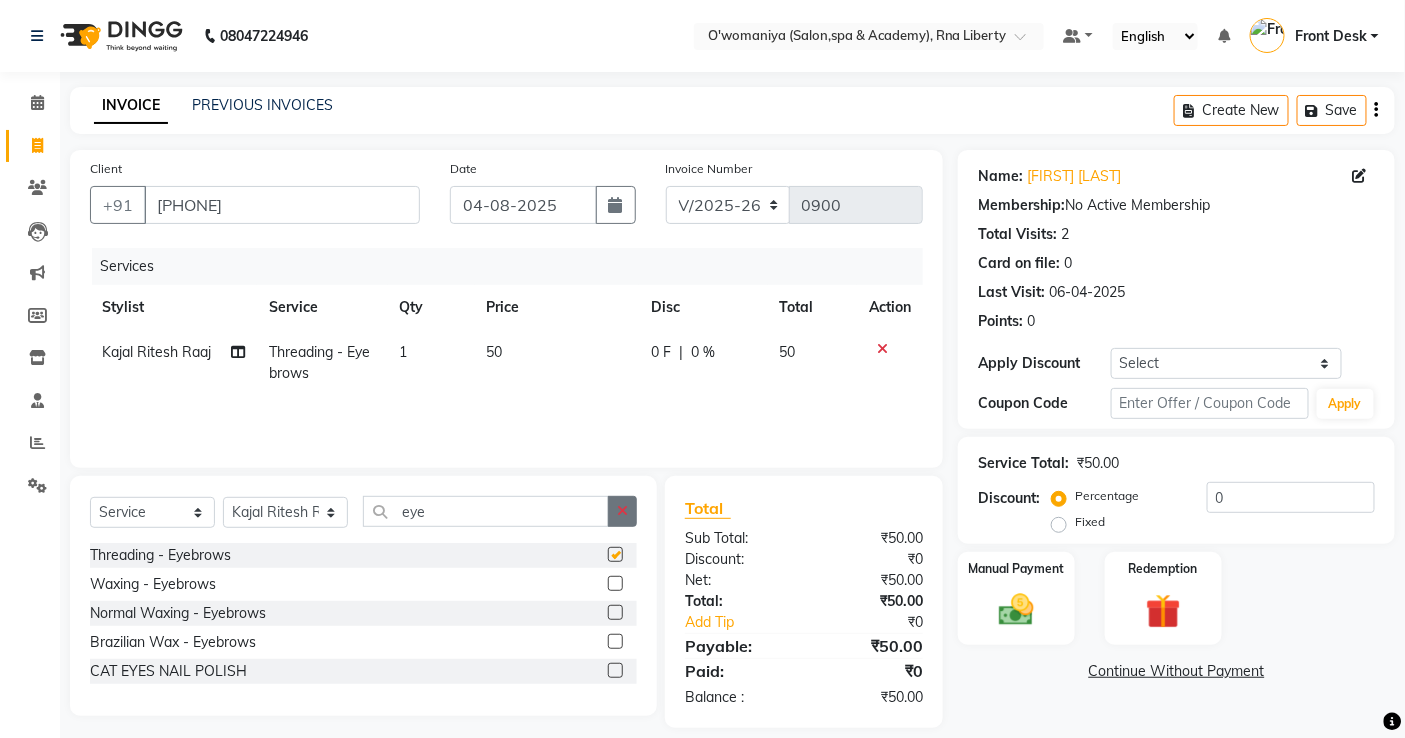 checkbox on "false" 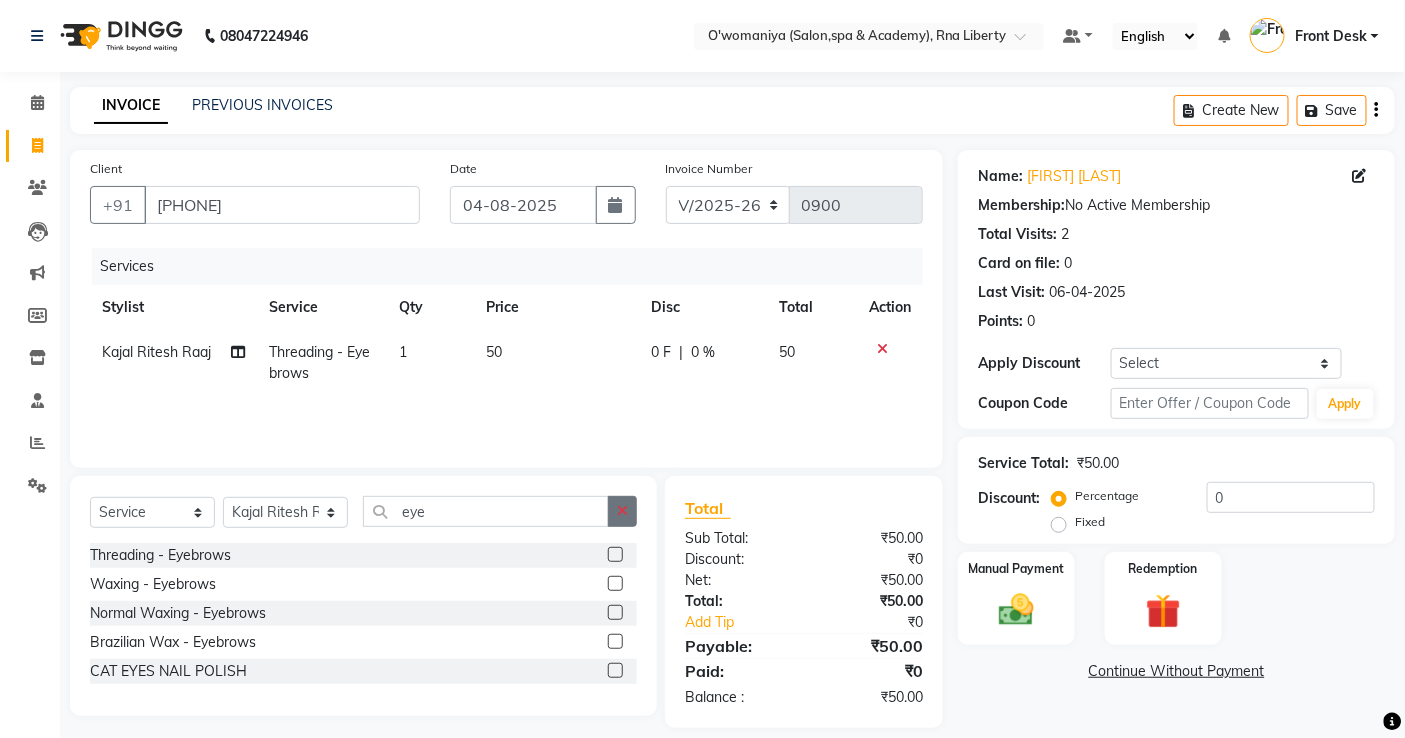 click 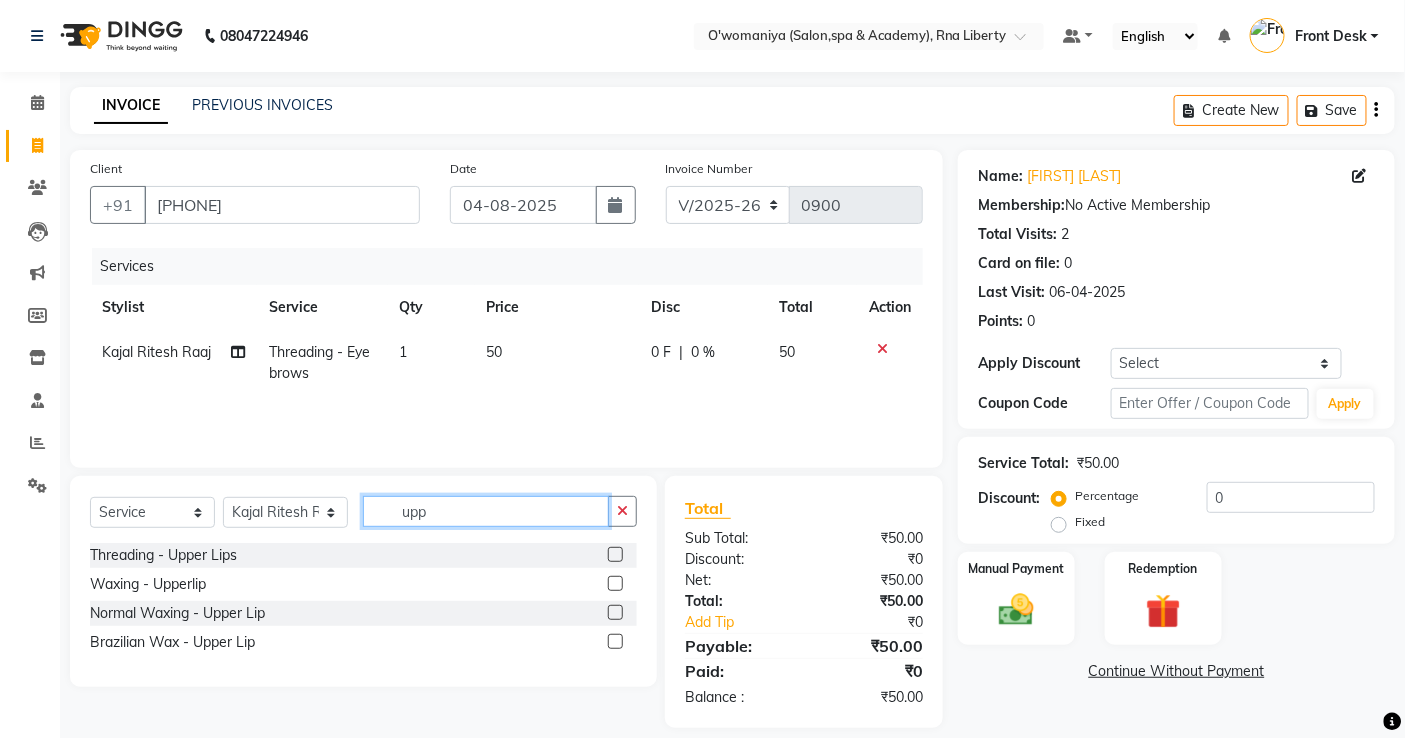 type on "upp" 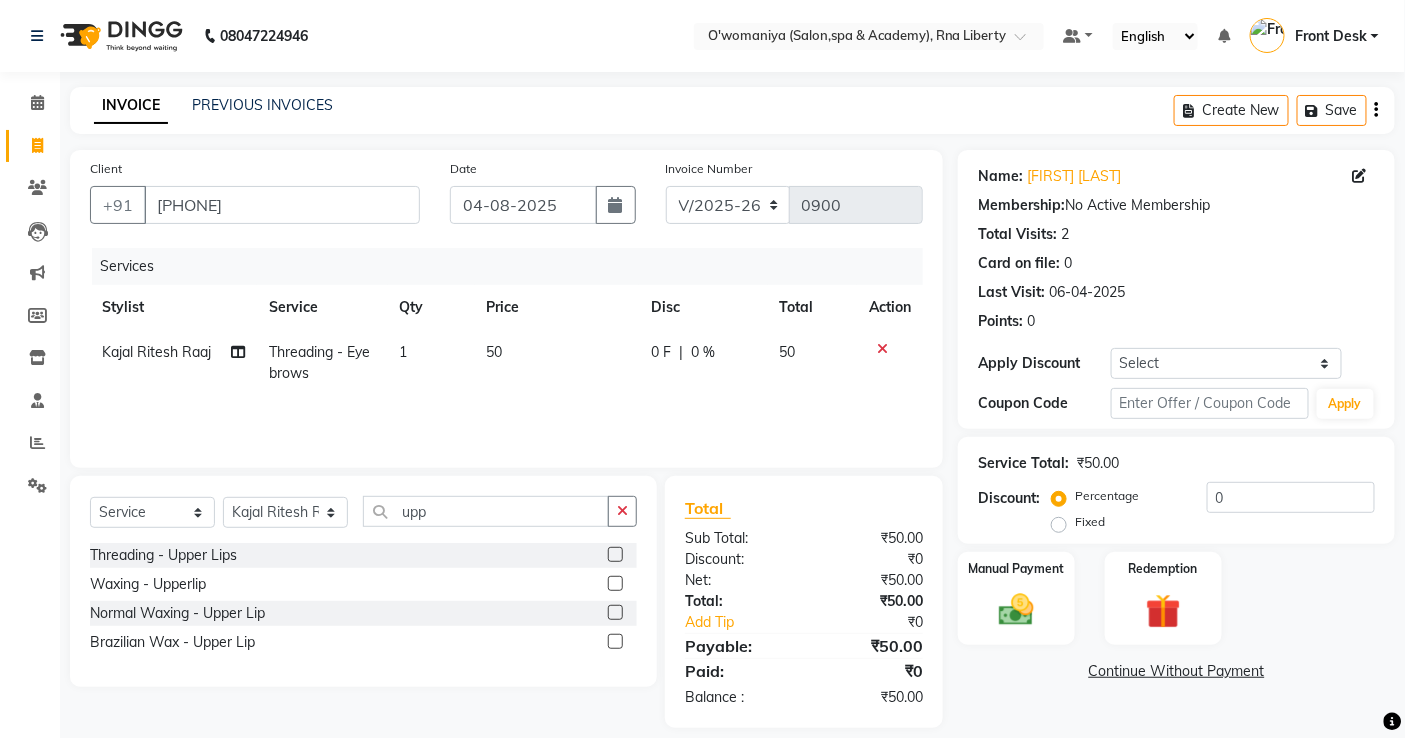 drag, startPoint x: 617, startPoint y: 636, endPoint x: 620, endPoint y: 571, distance: 65.06919 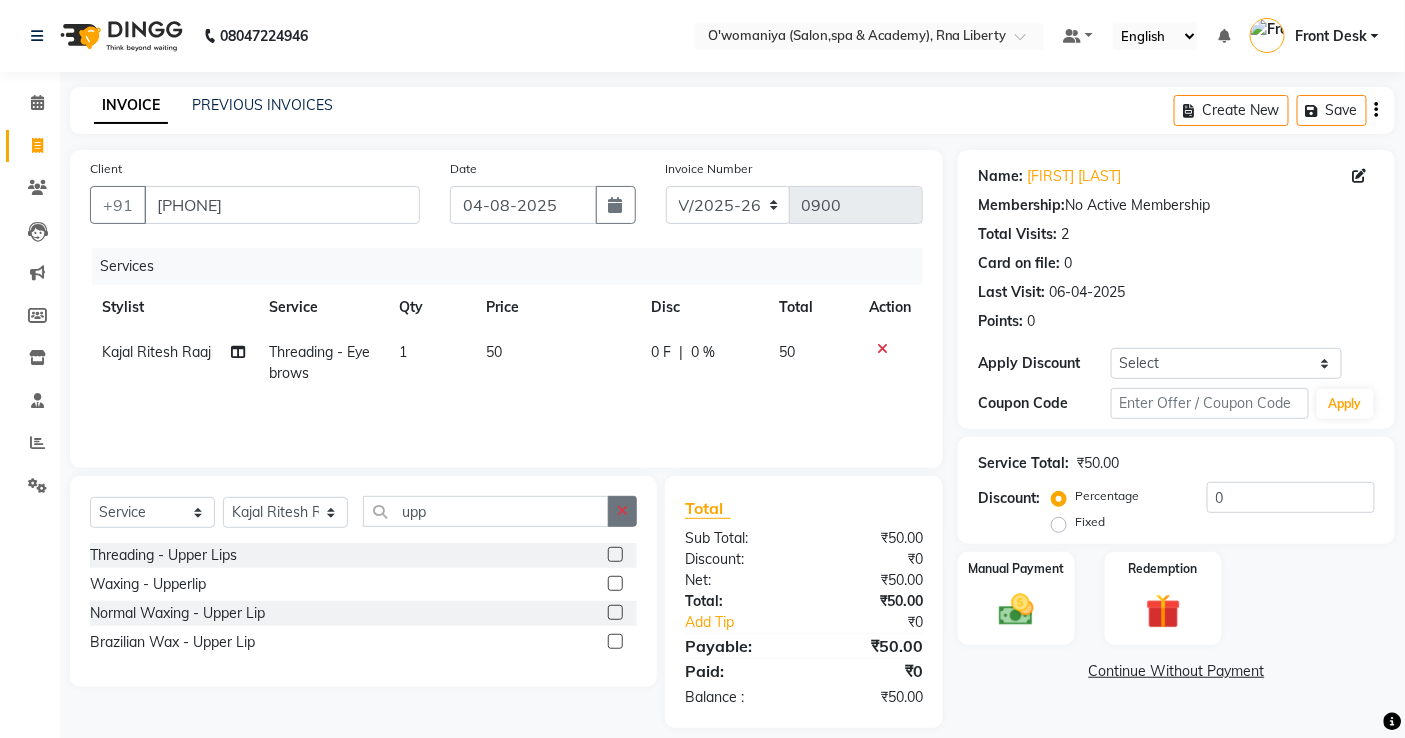 click 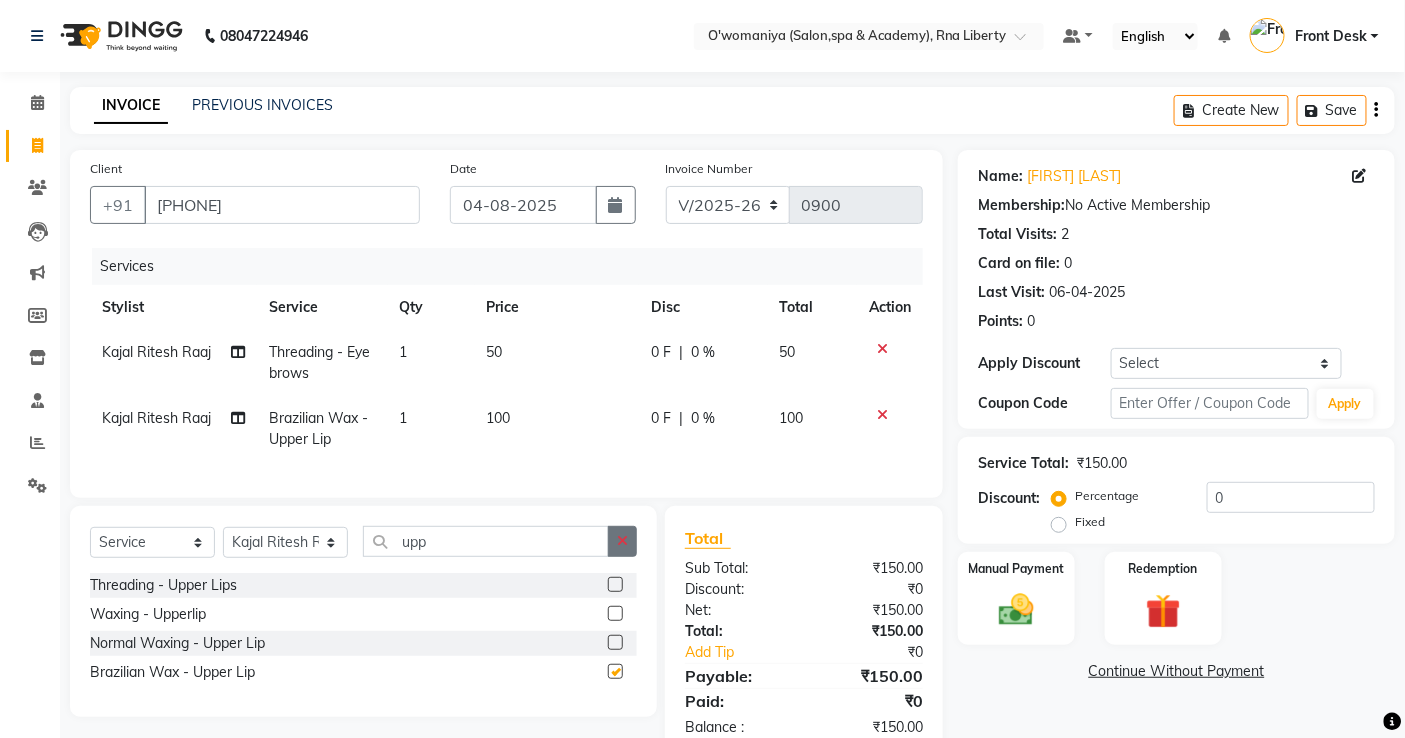 checkbox on "false" 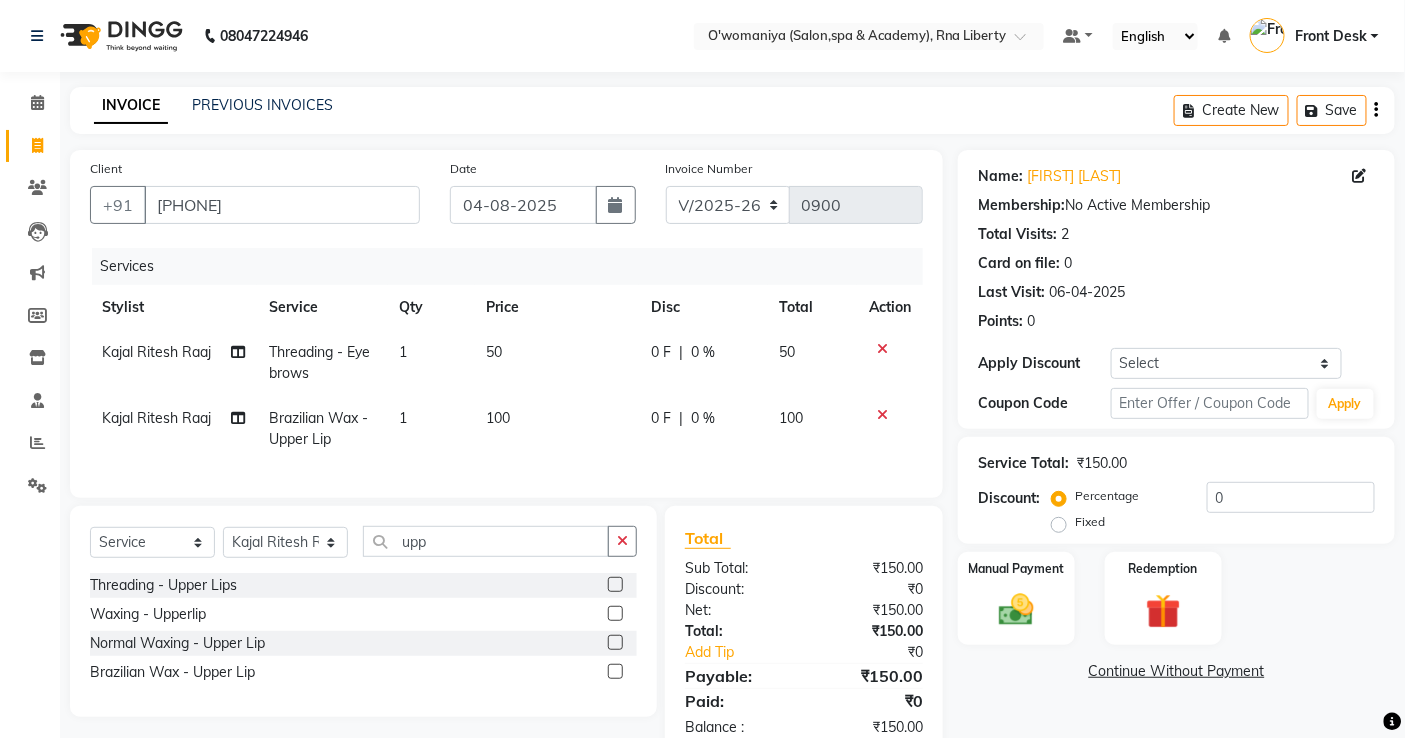 click 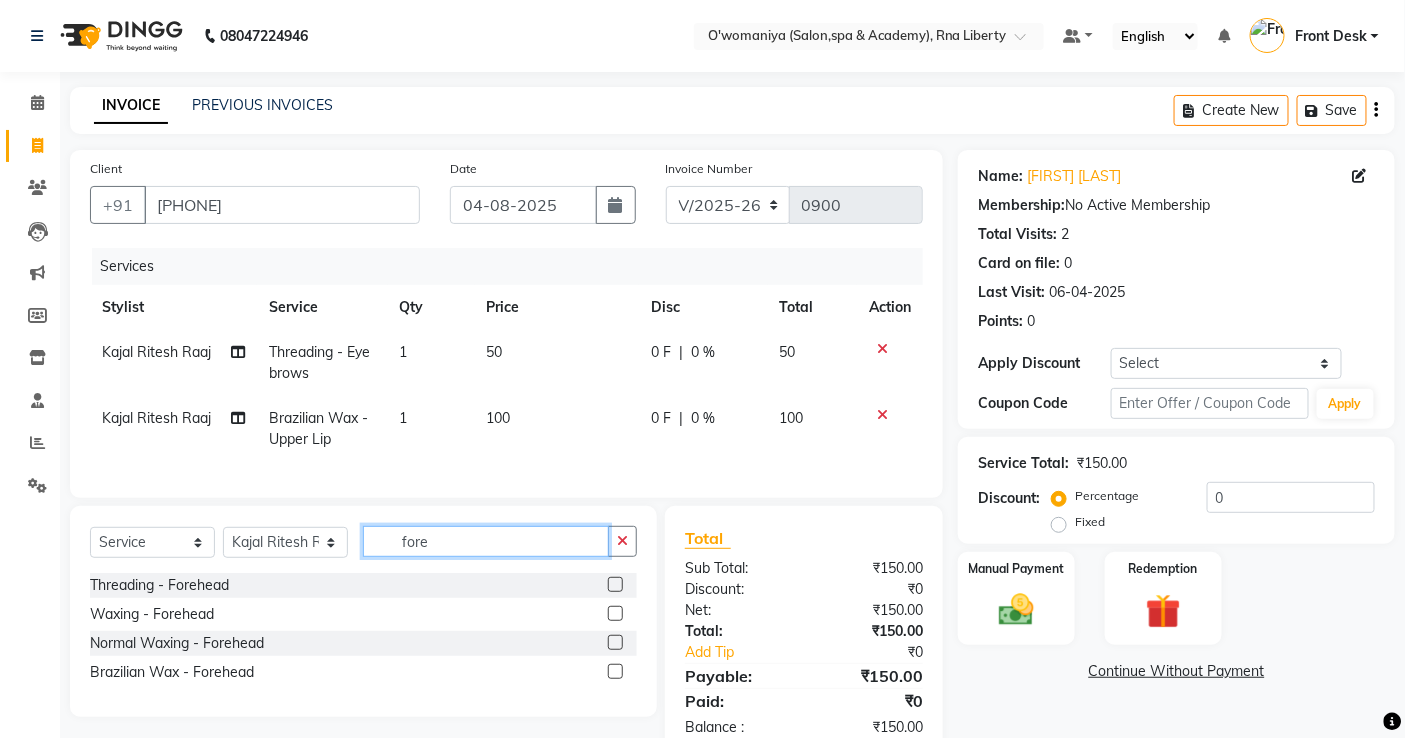type on "fore" 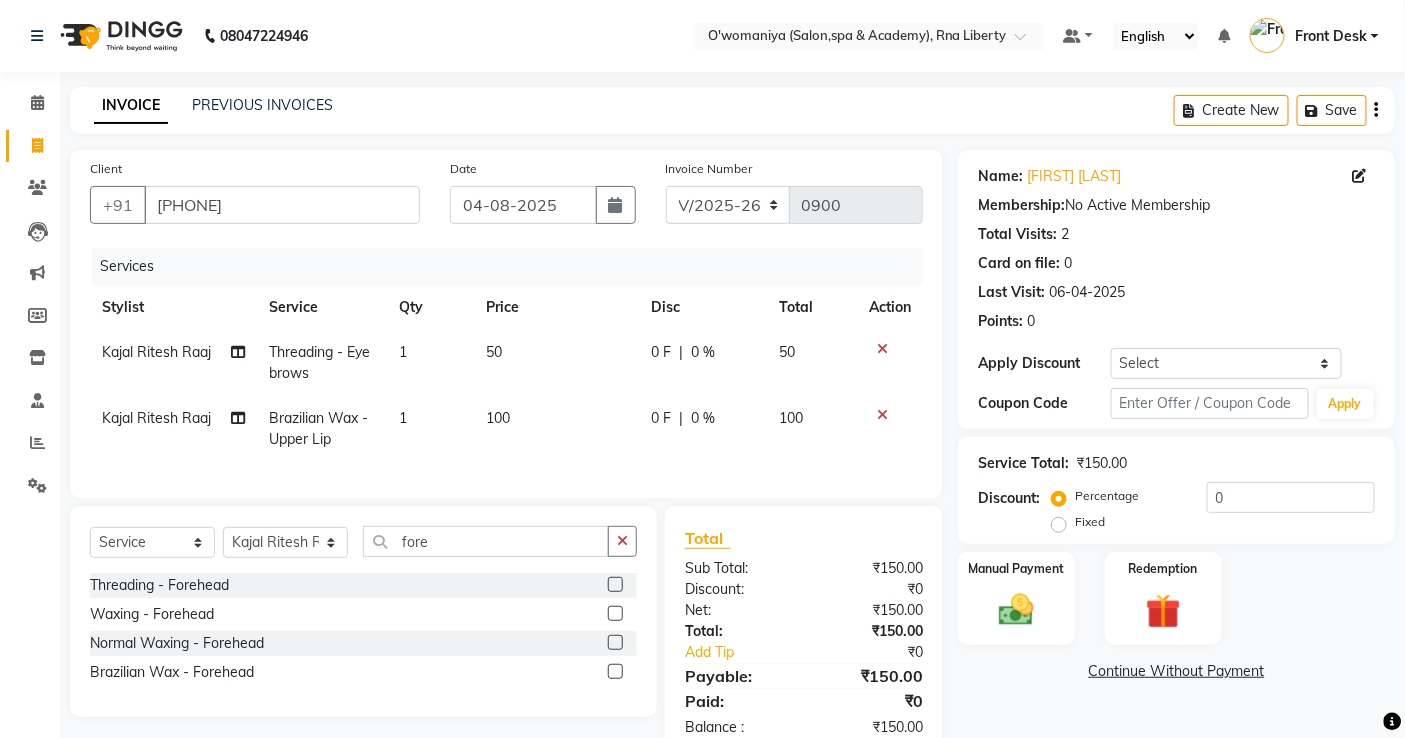 drag, startPoint x: 618, startPoint y: 684, endPoint x: 626, endPoint y: 635, distance: 49.648766 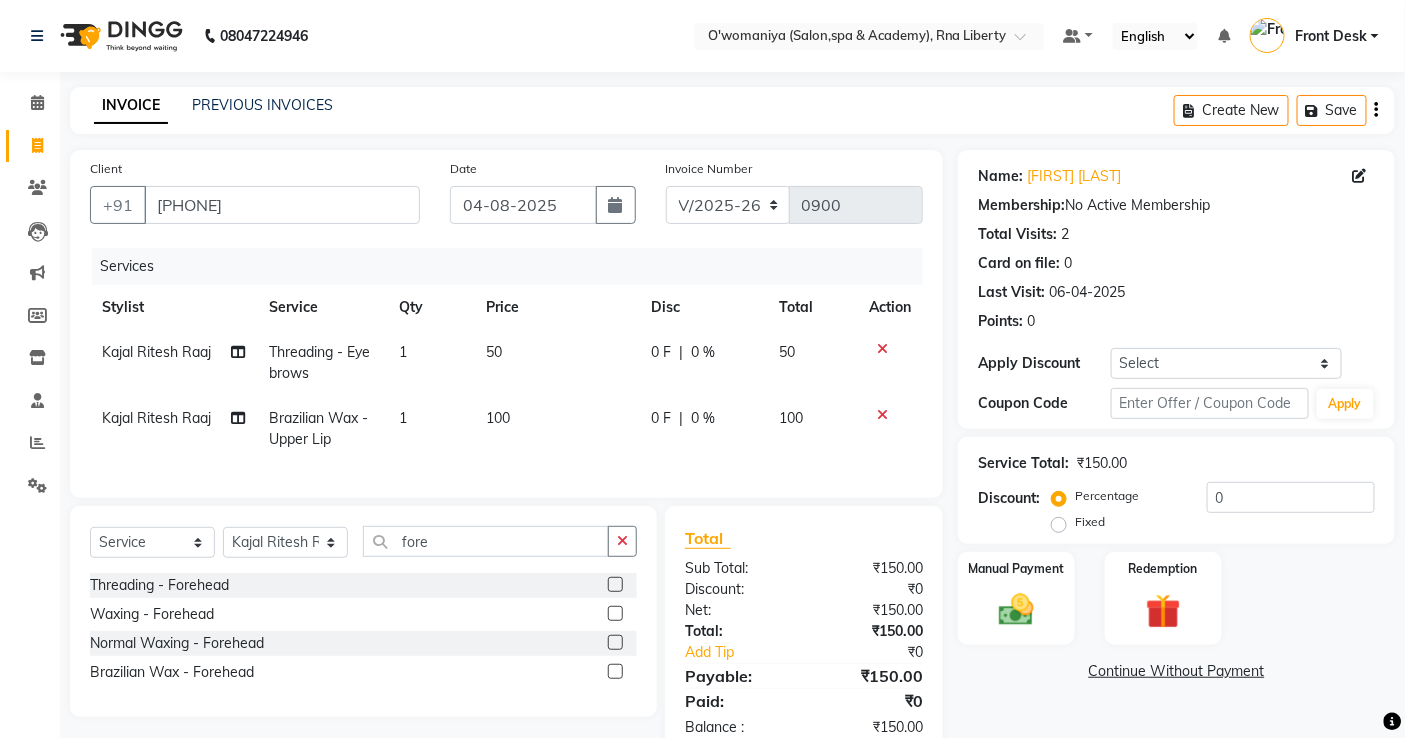 drag, startPoint x: 611, startPoint y: 688, endPoint x: 617, endPoint y: 671, distance: 18.027756 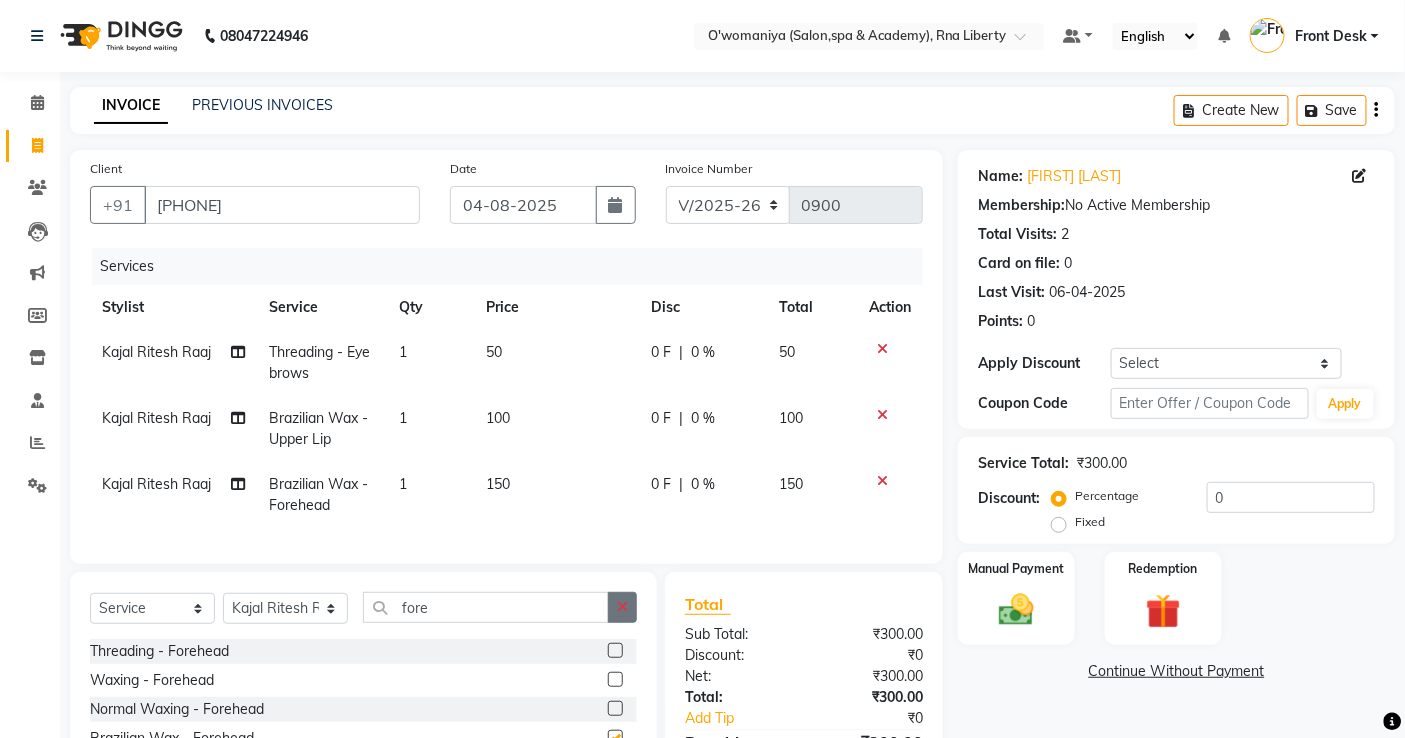 checkbox on "false" 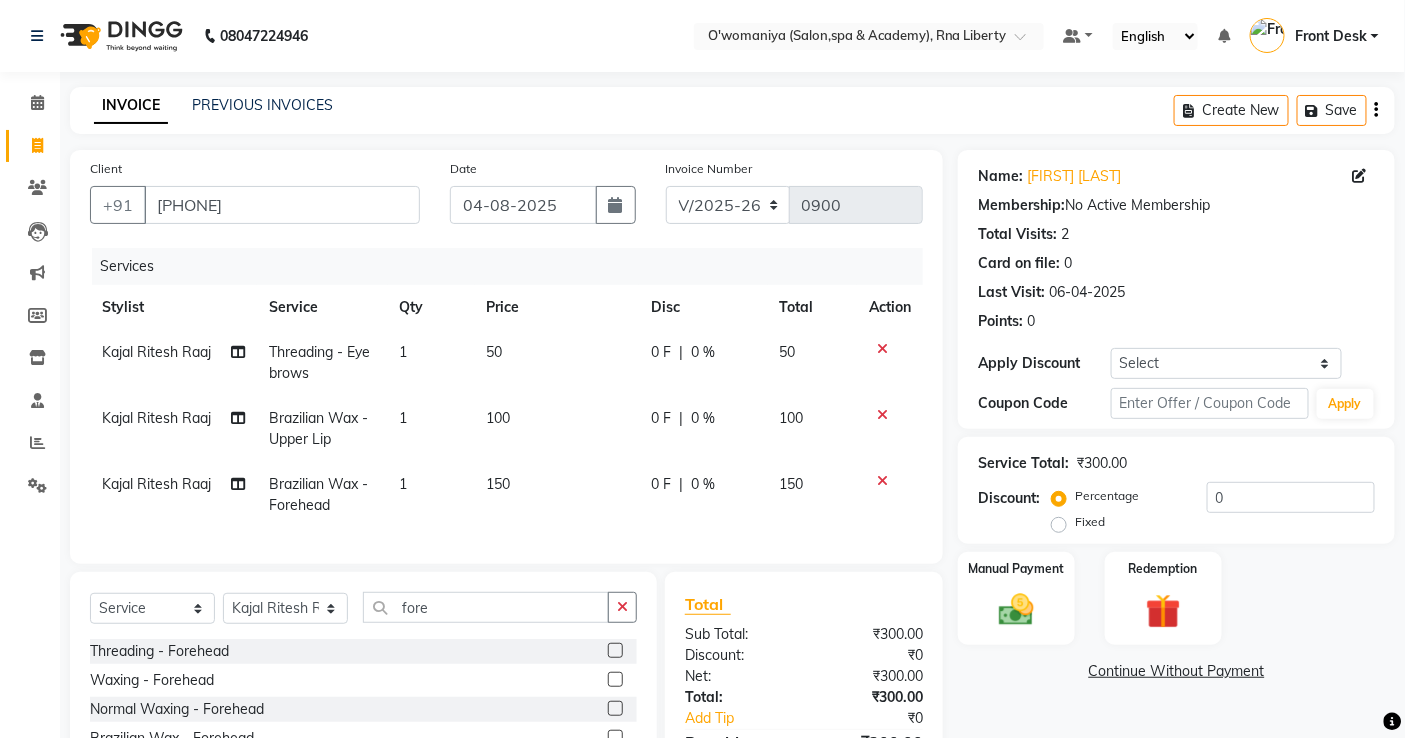 click 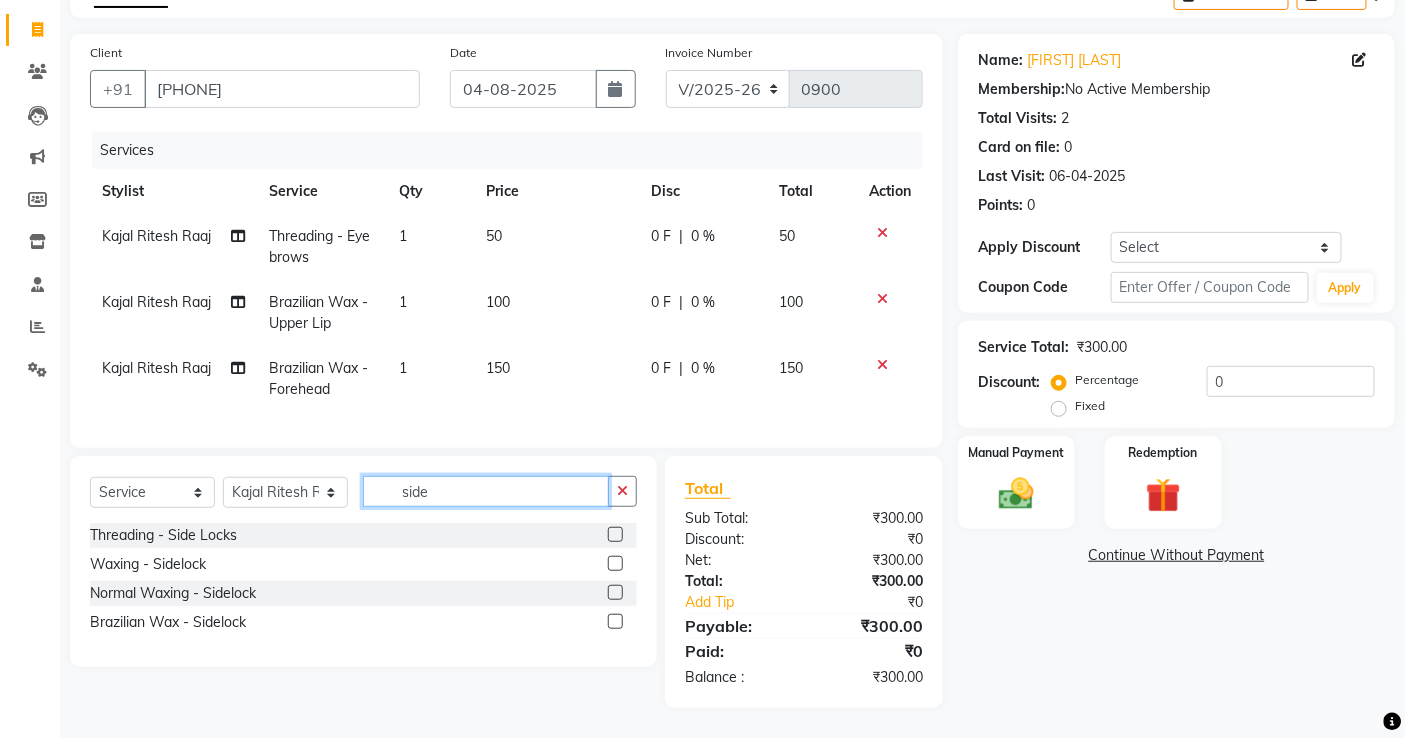 scroll, scrollTop: 132, scrollLeft: 0, axis: vertical 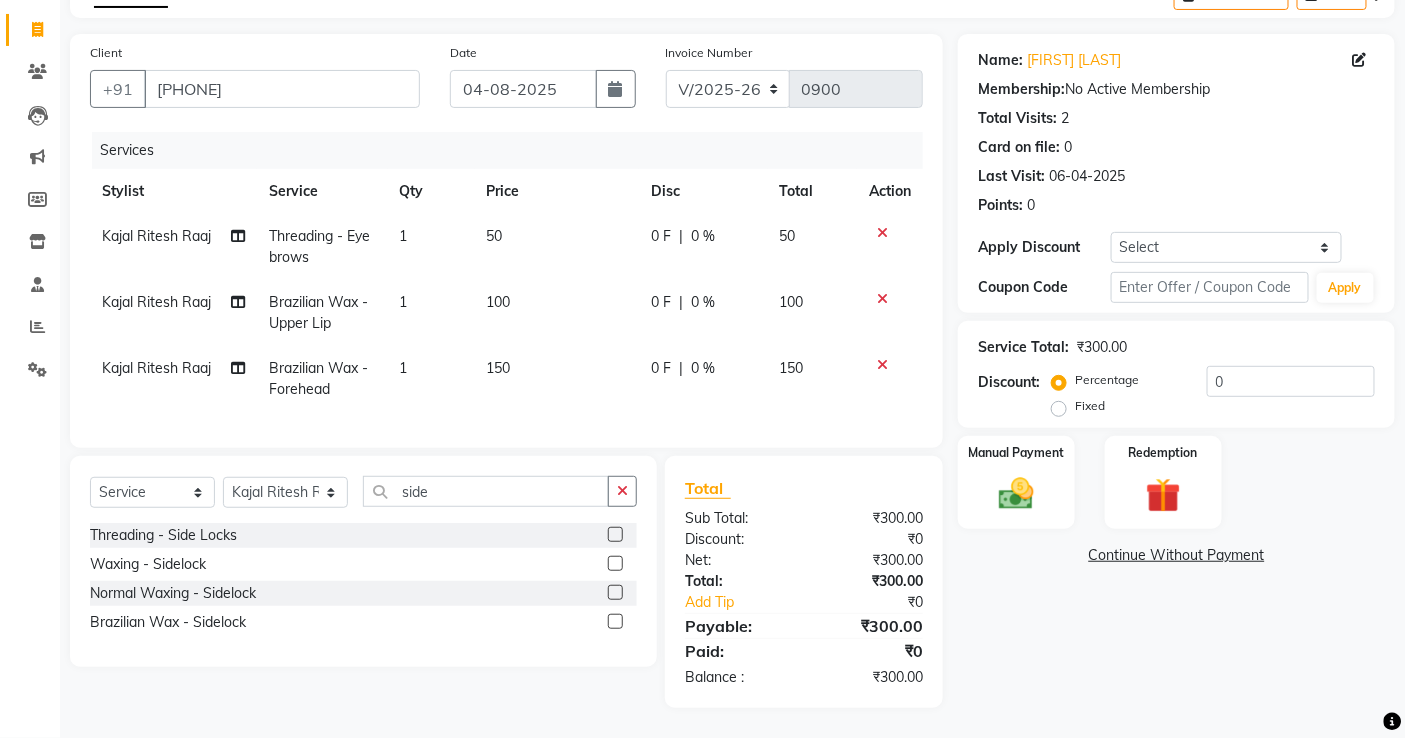 click 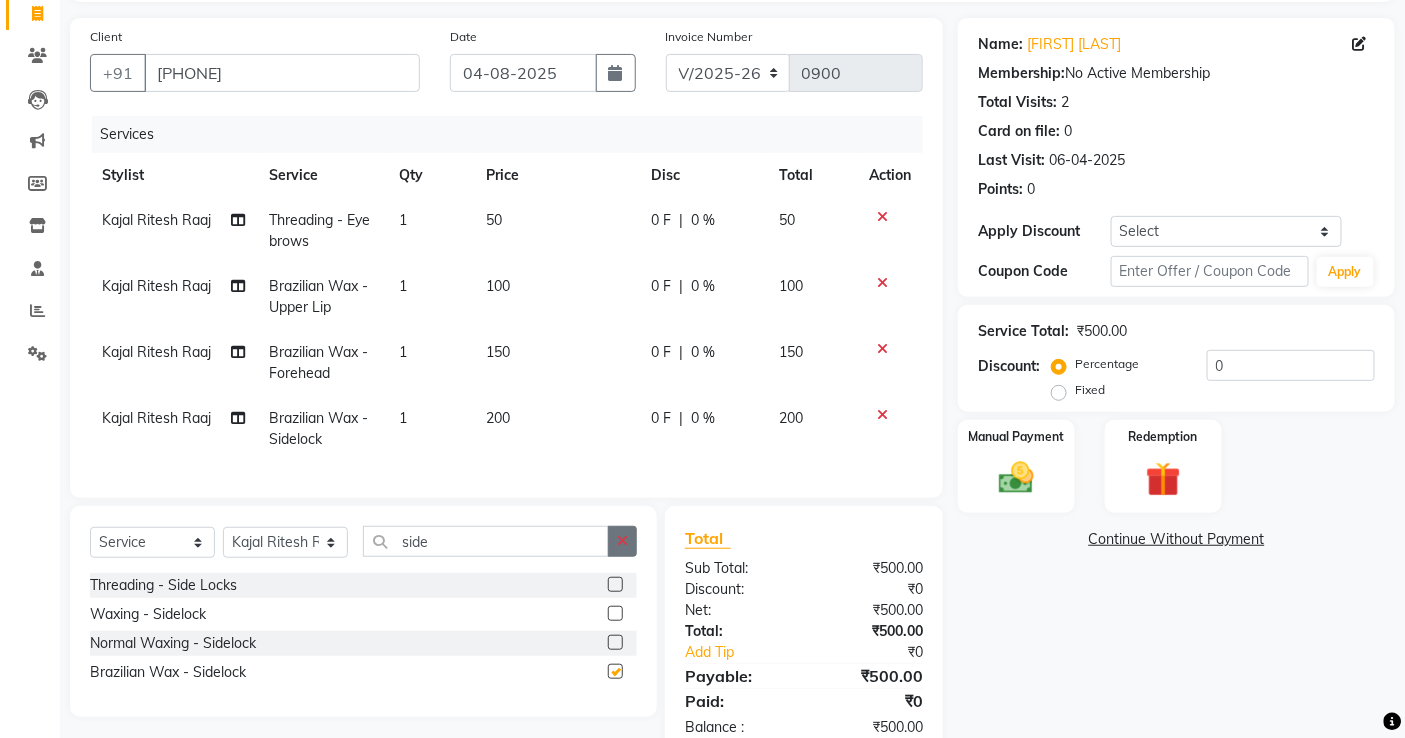 checkbox on "false" 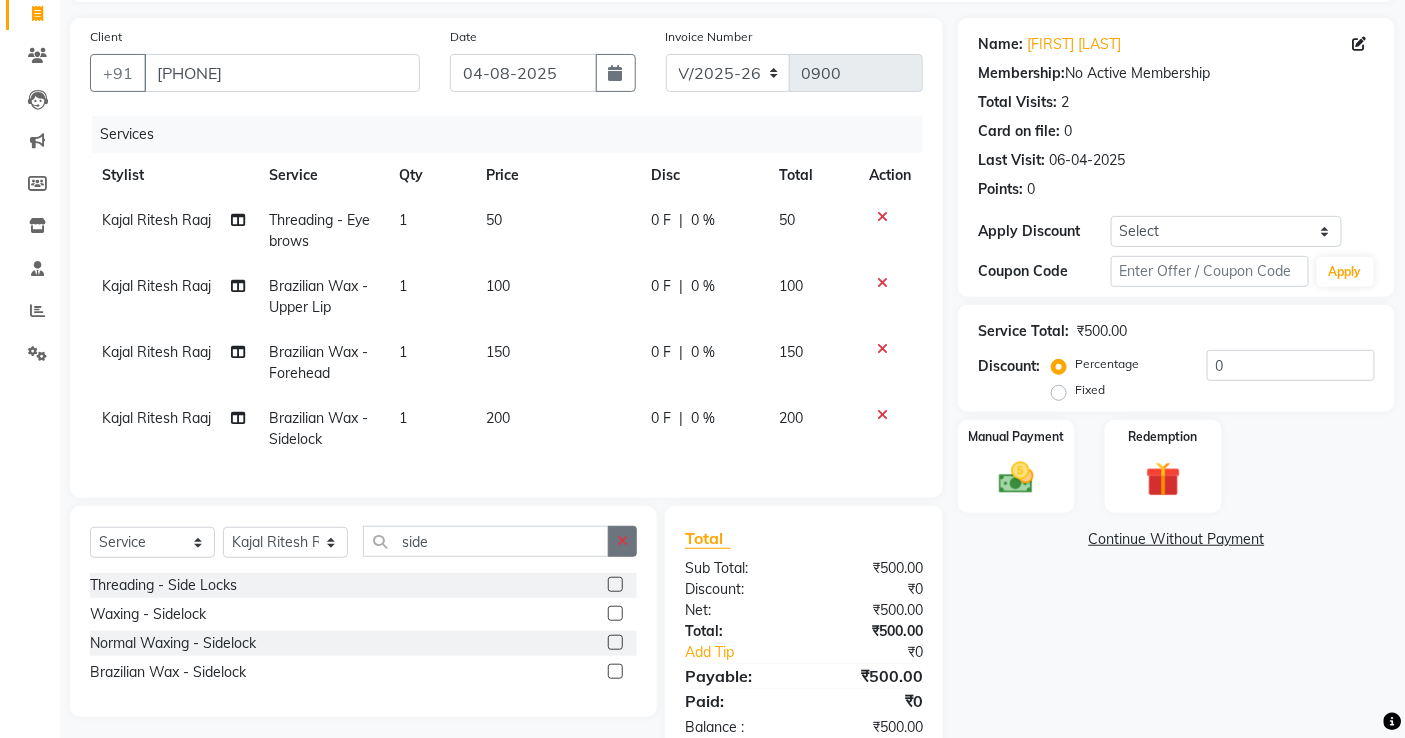 click 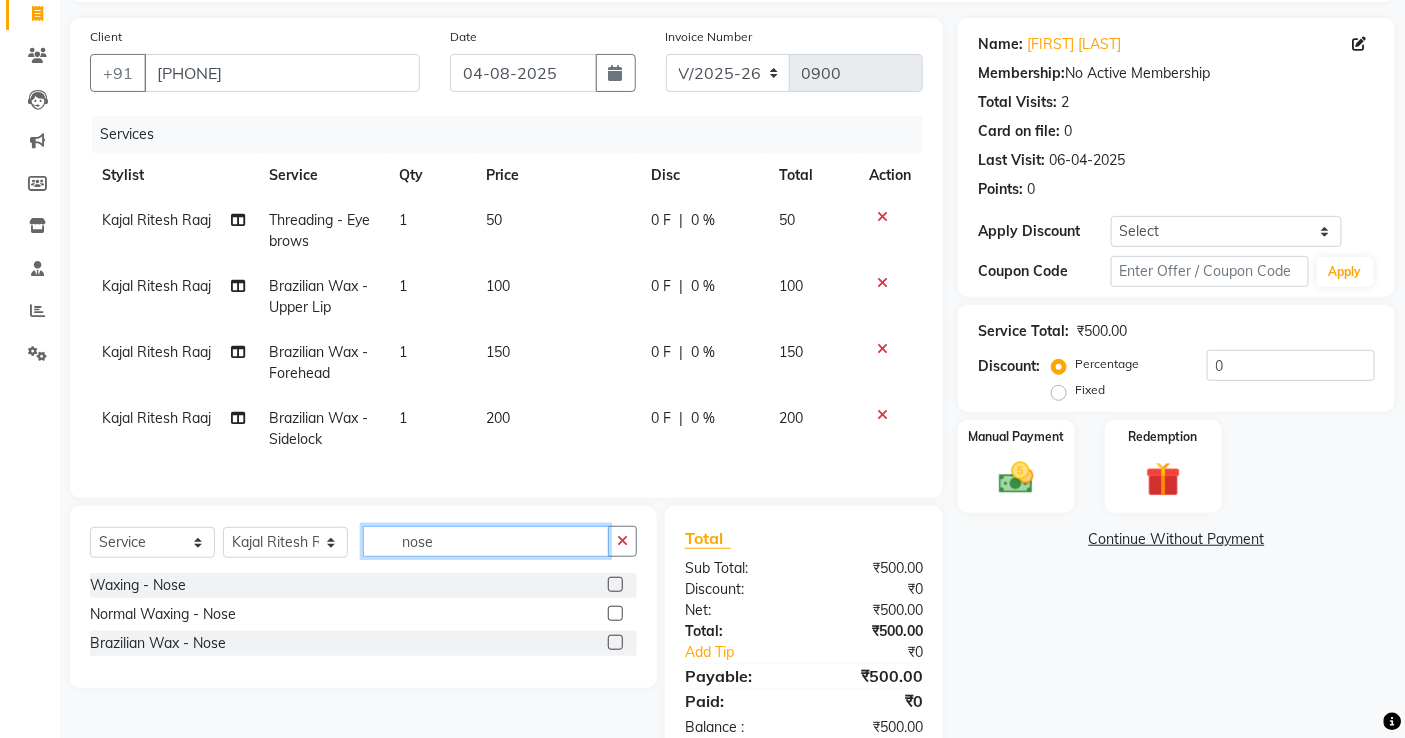 type on "nose" 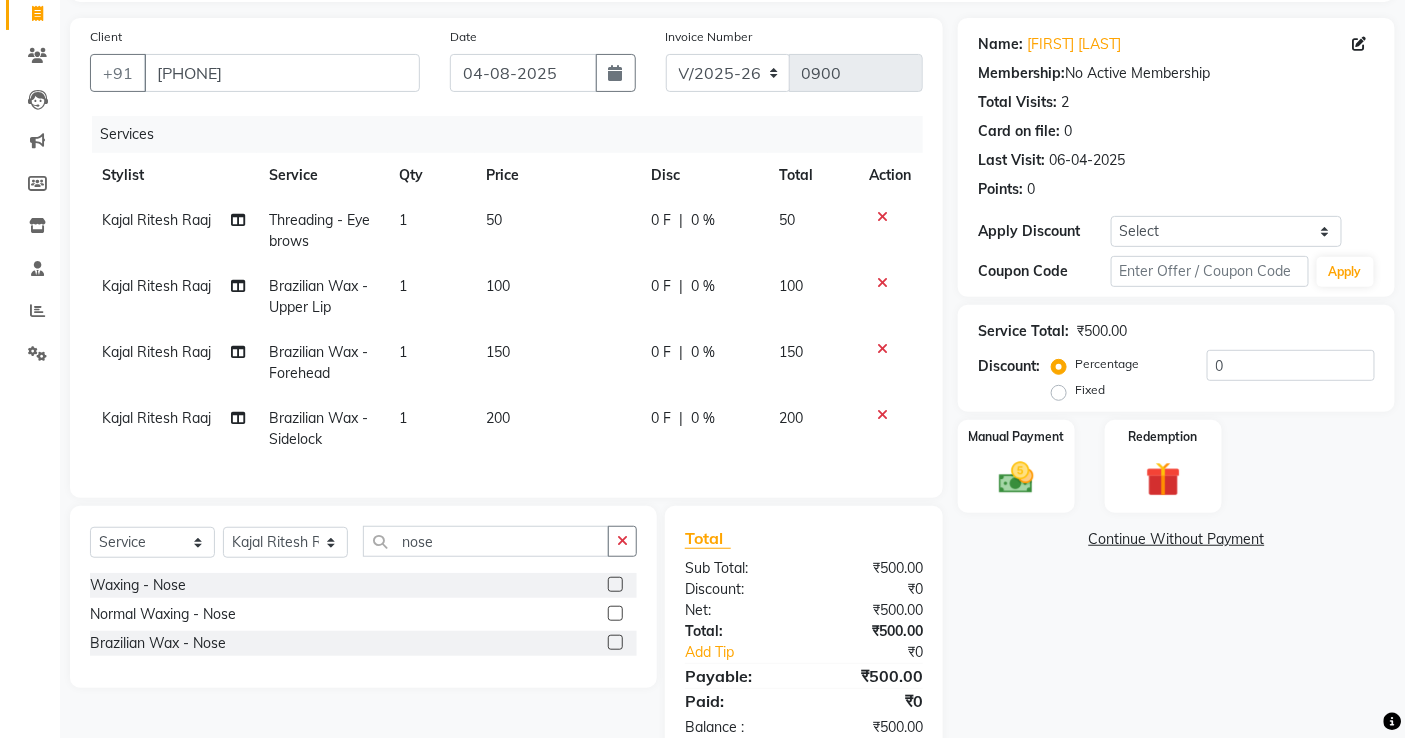 click 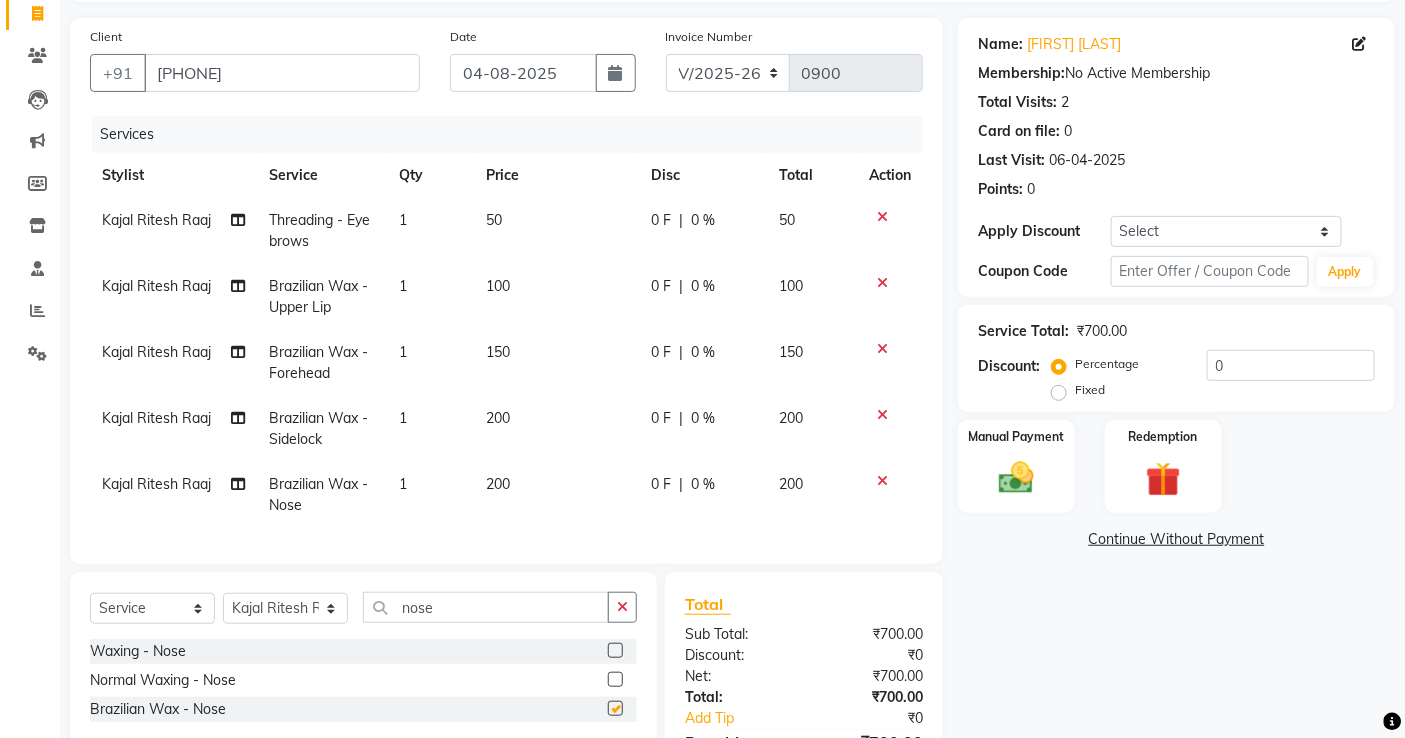 checkbox on "false" 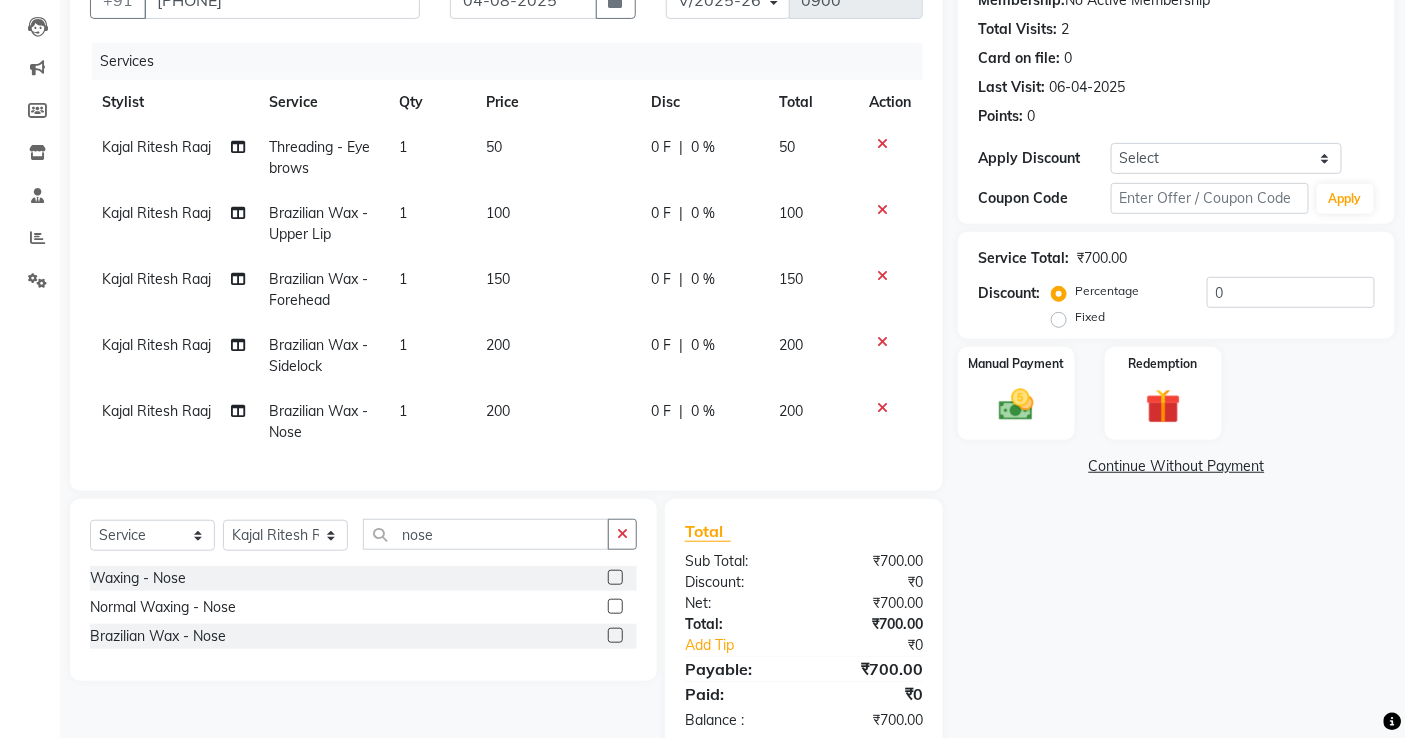 scroll, scrollTop: 264, scrollLeft: 0, axis: vertical 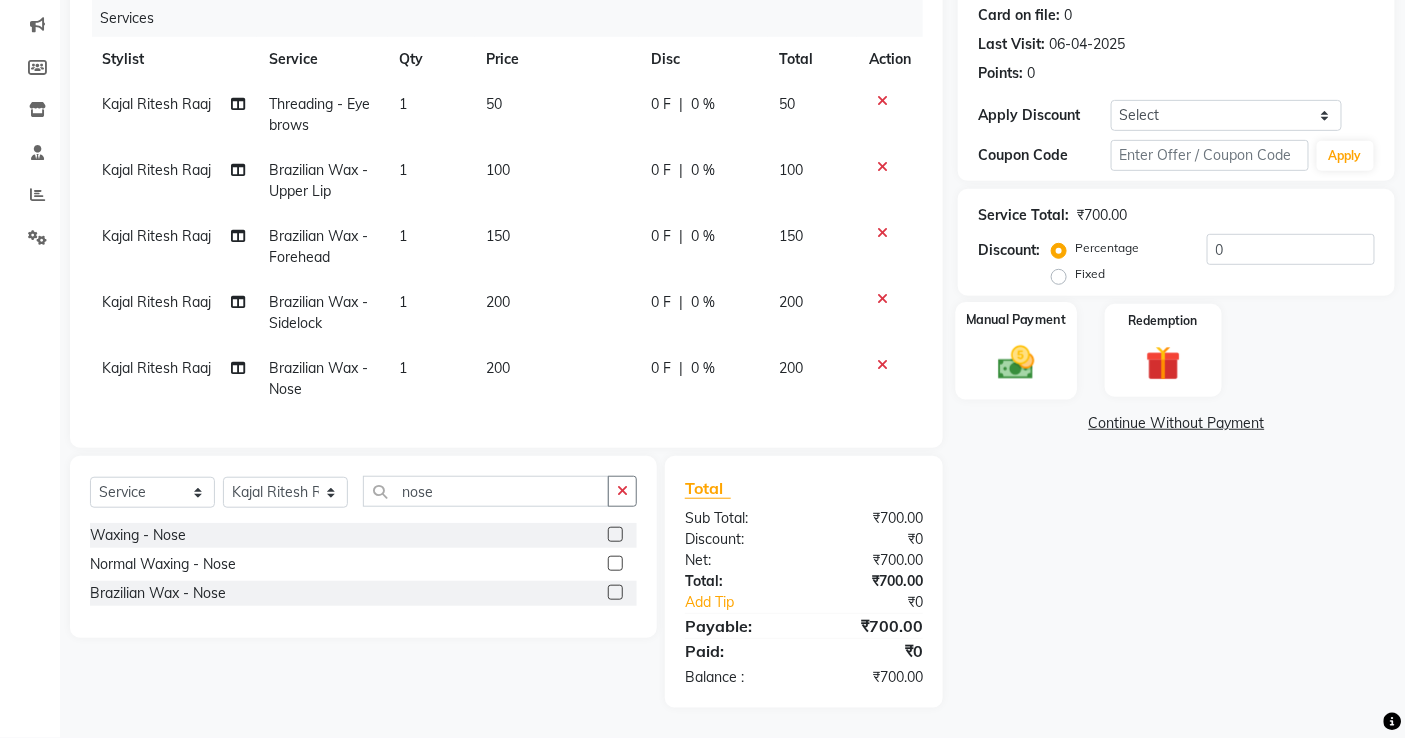 click 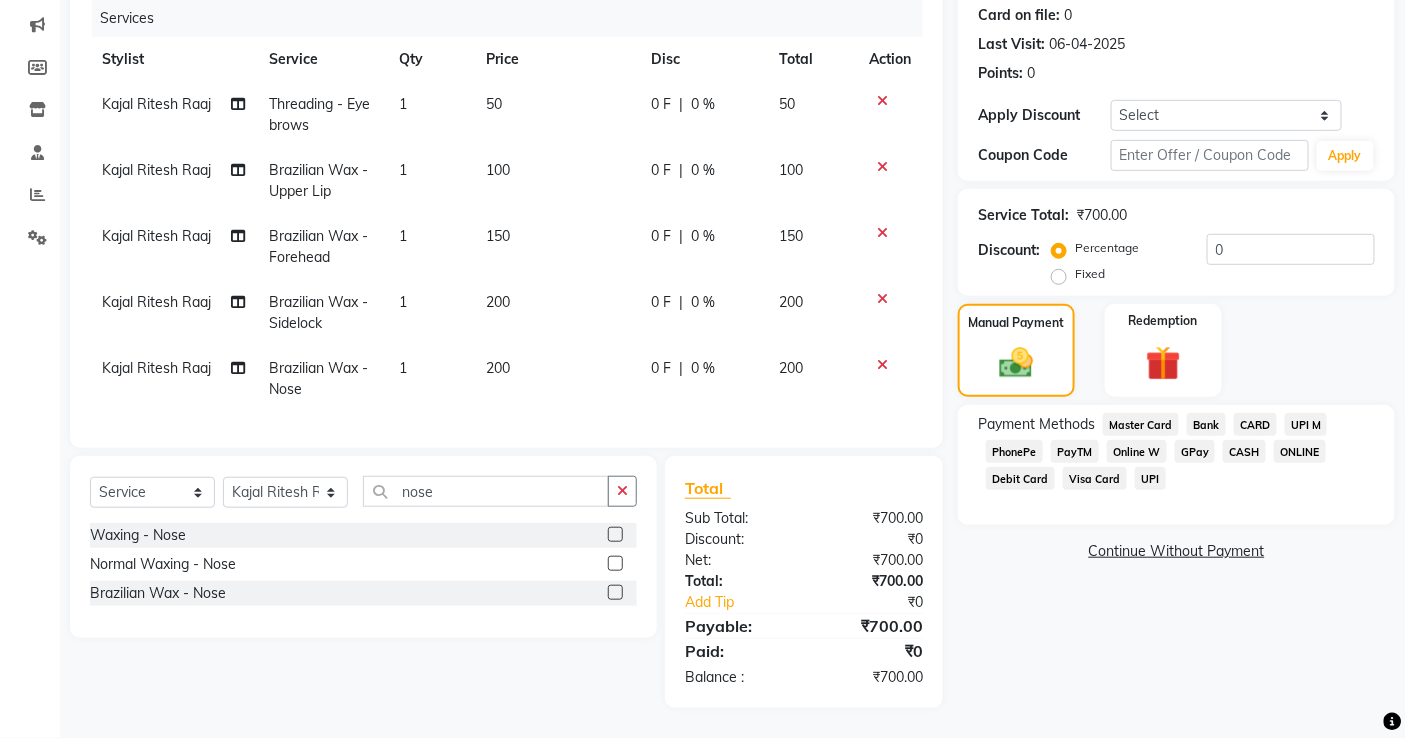 click on "GPay" 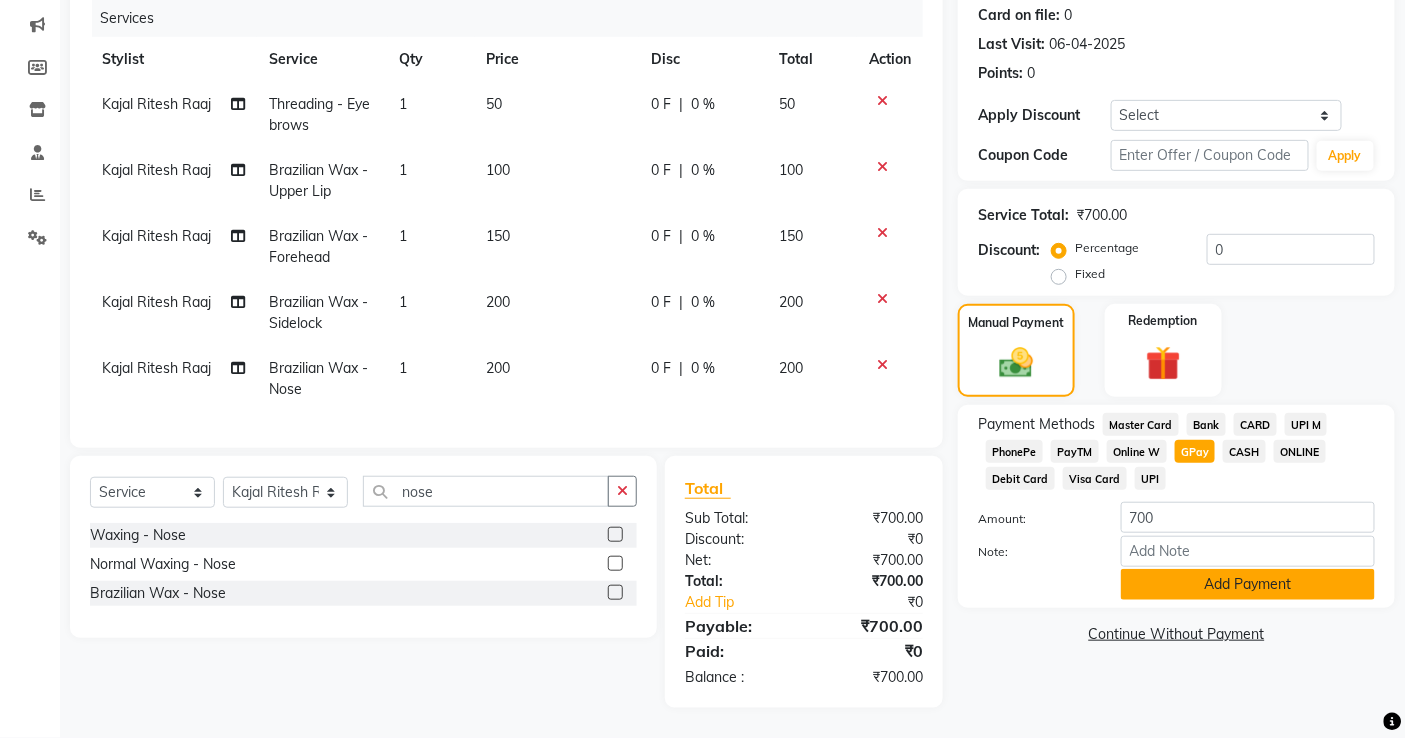 click on "Add Payment" 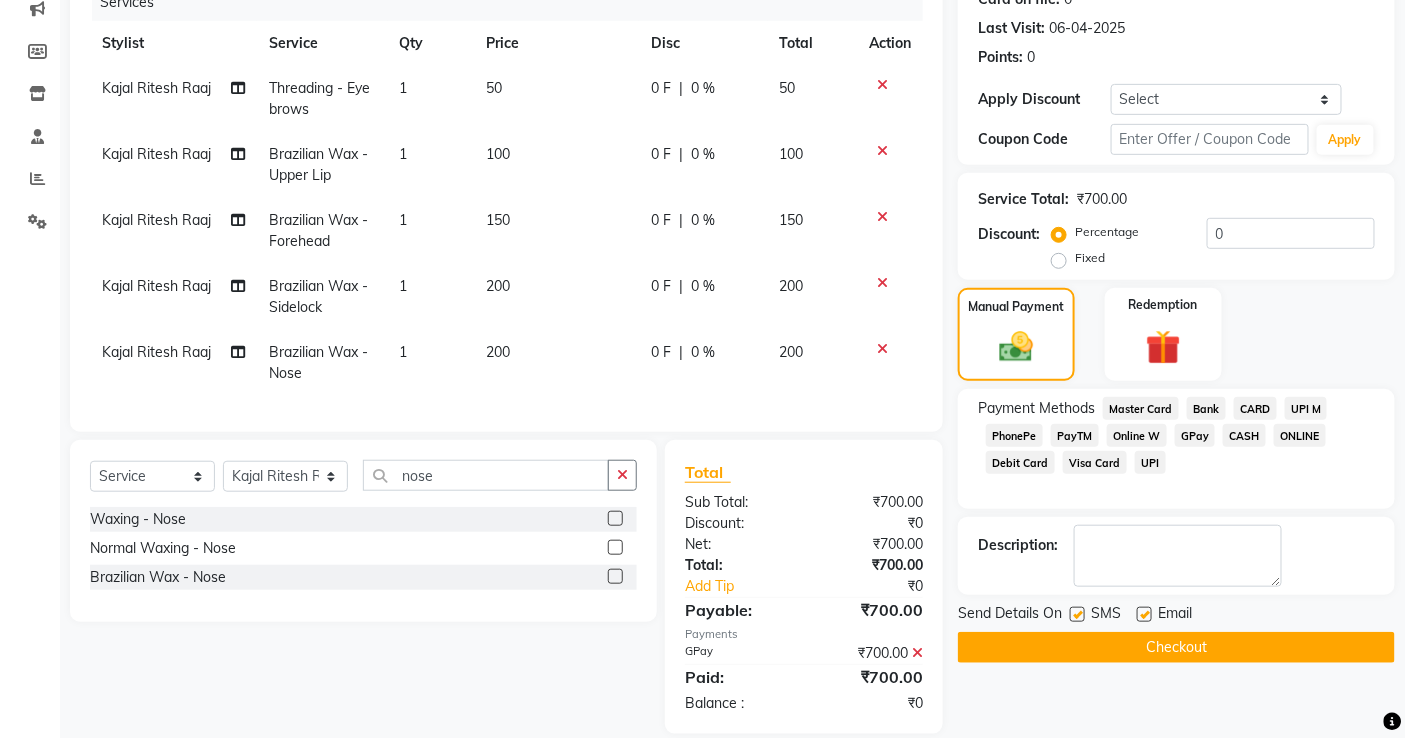 click on "Send Details On SMS Email" 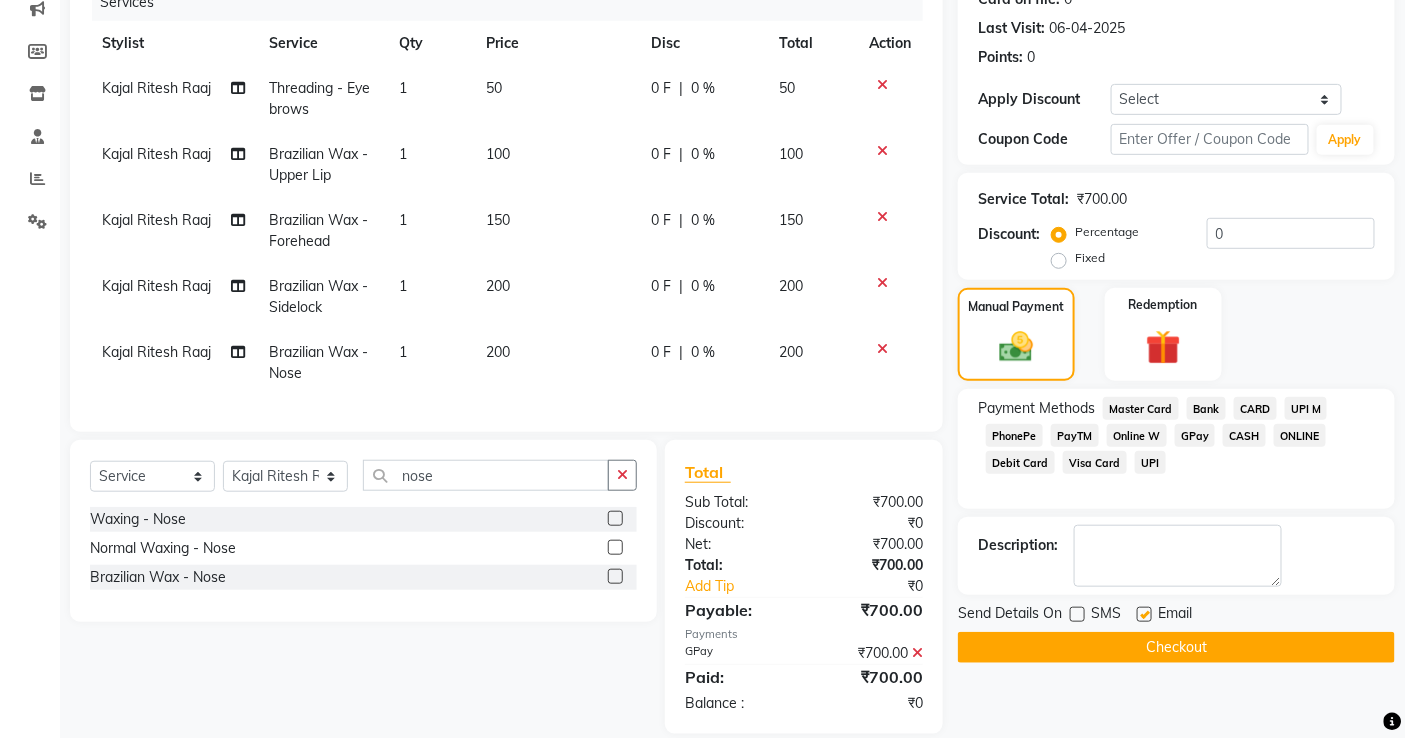 click on "Checkout" 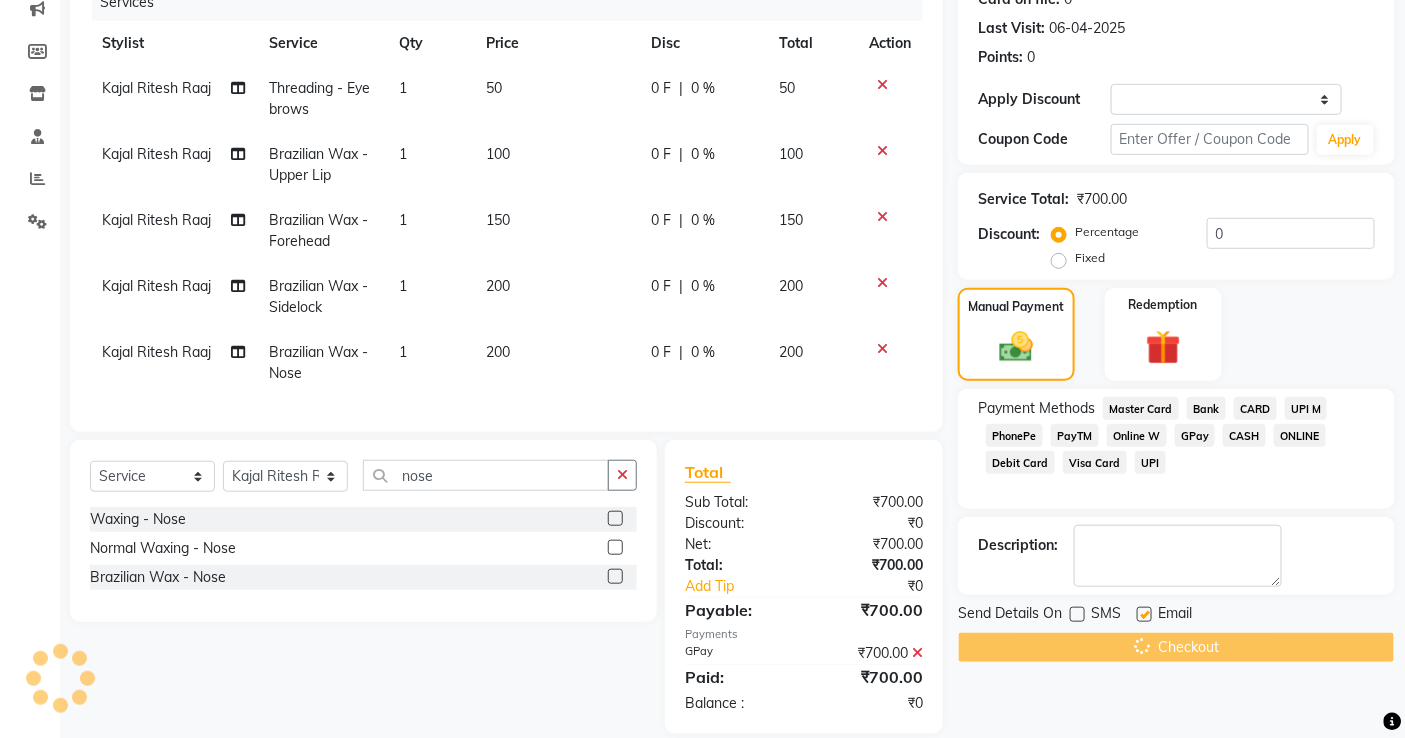 scroll, scrollTop: 0, scrollLeft: 0, axis: both 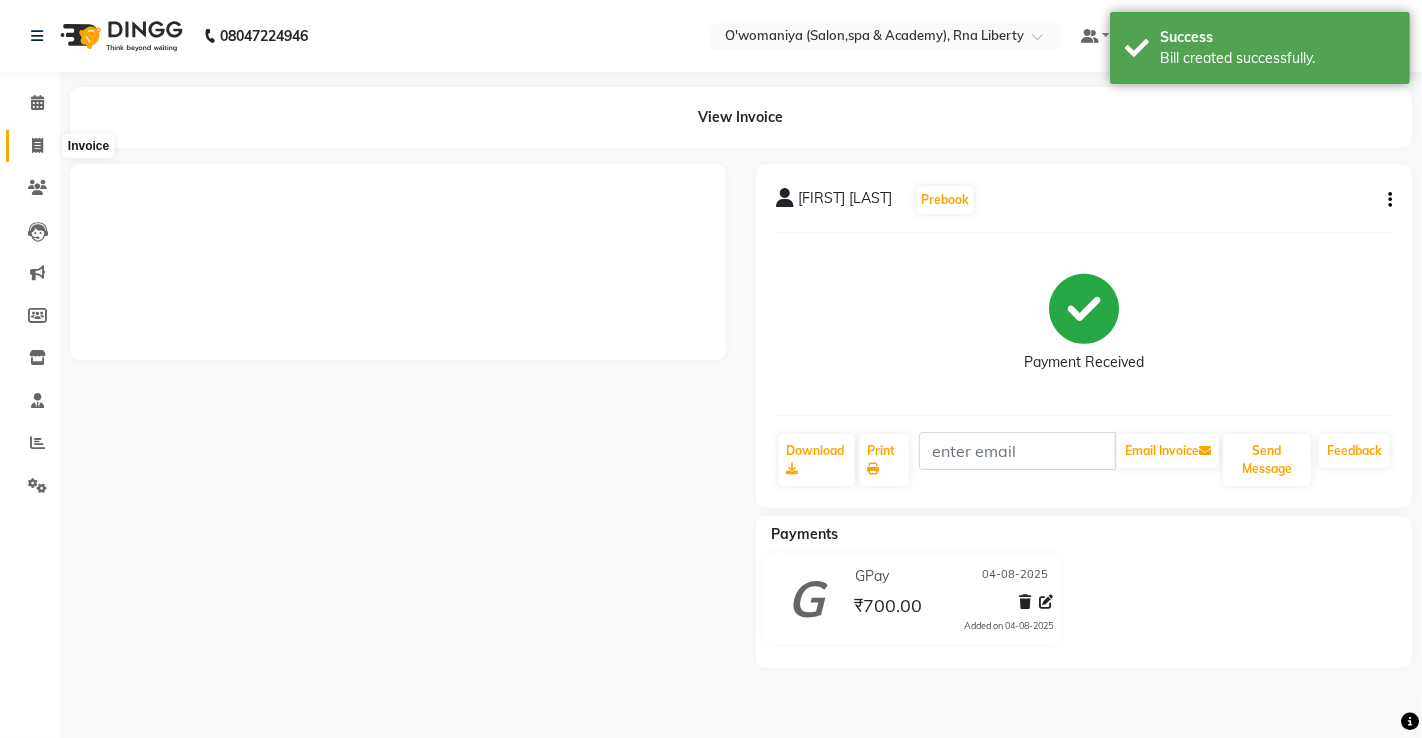 click 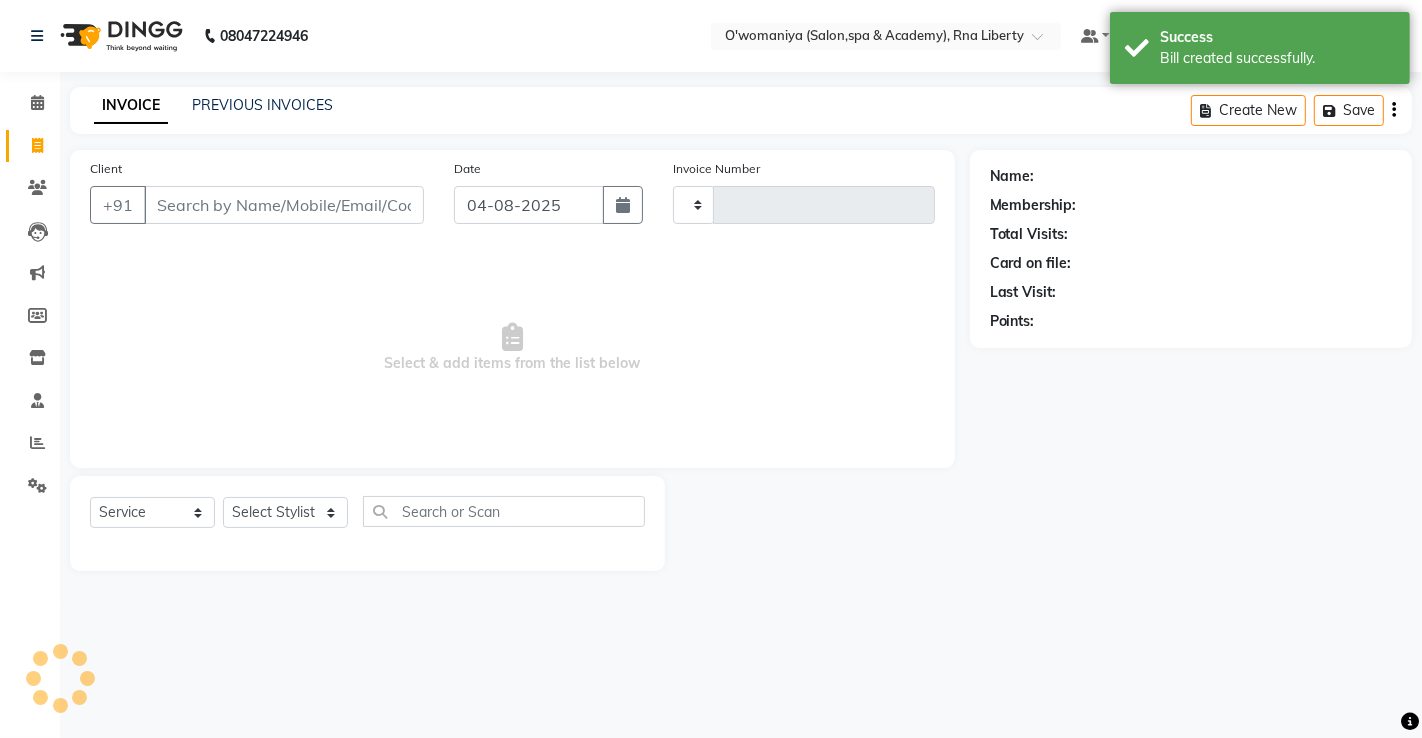 type on "0901" 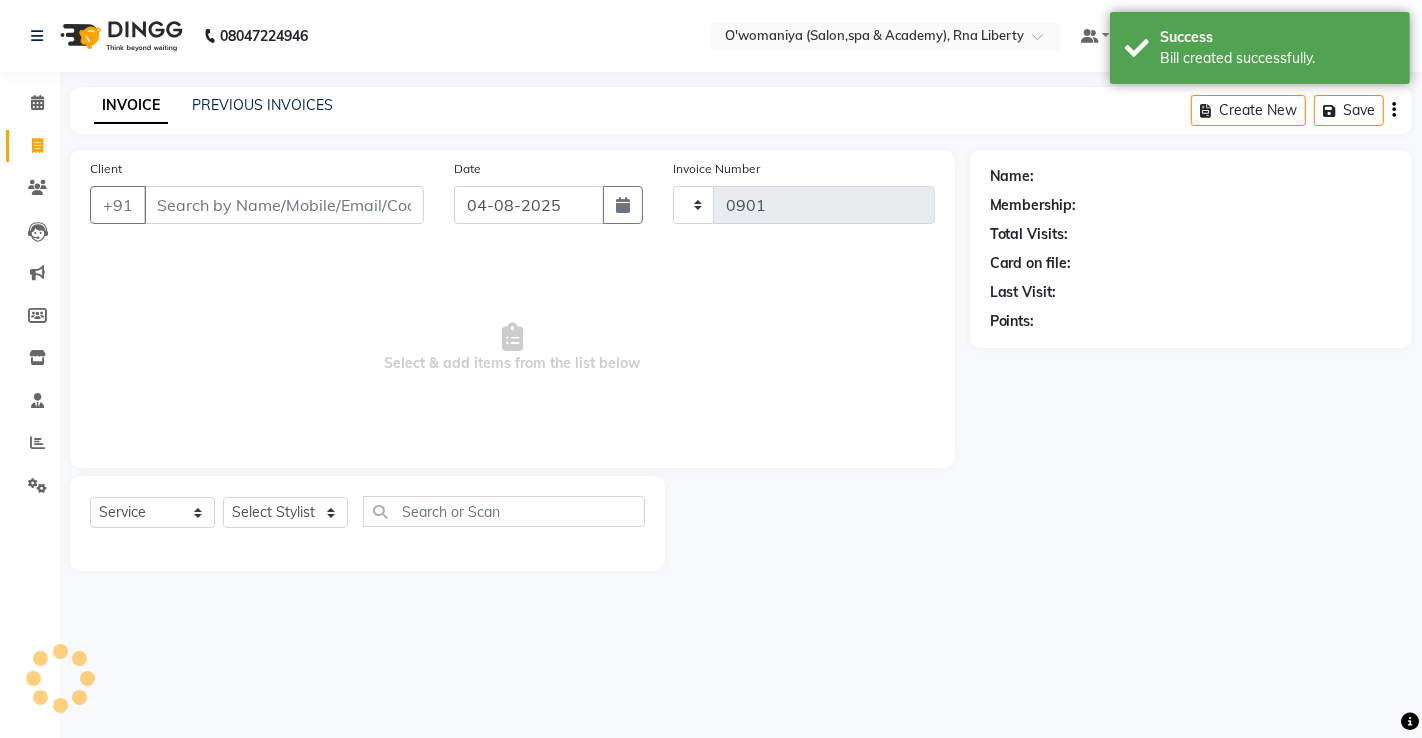 select on "5532" 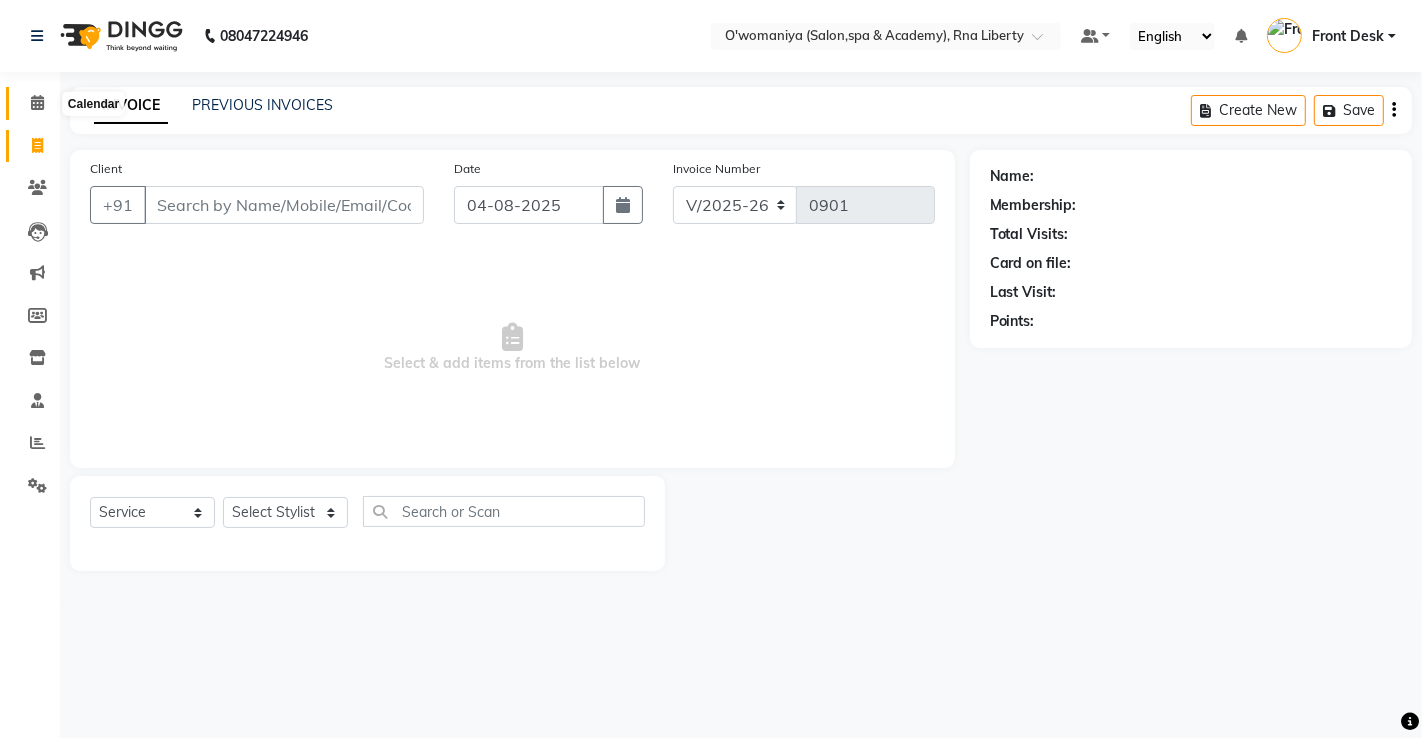 click 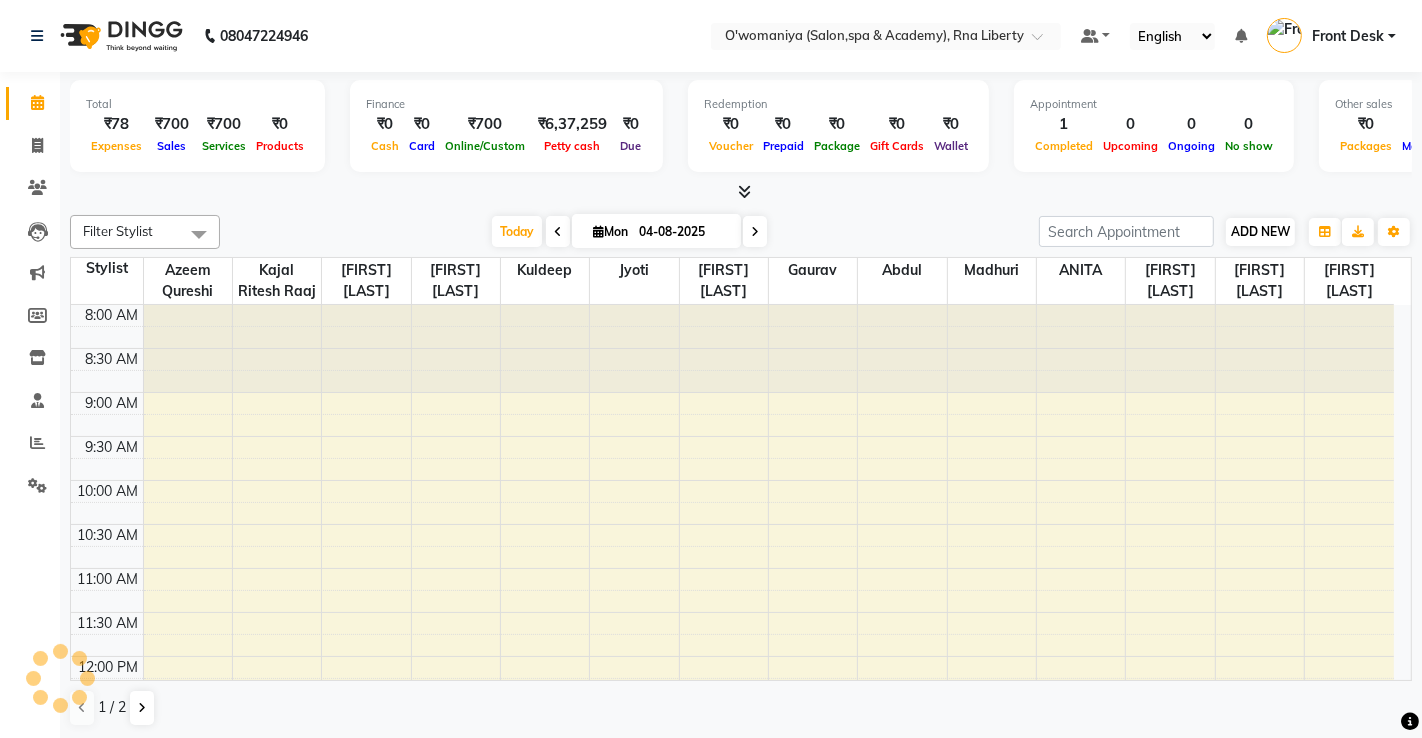 scroll, scrollTop: 0, scrollLeft: 0, axis: both 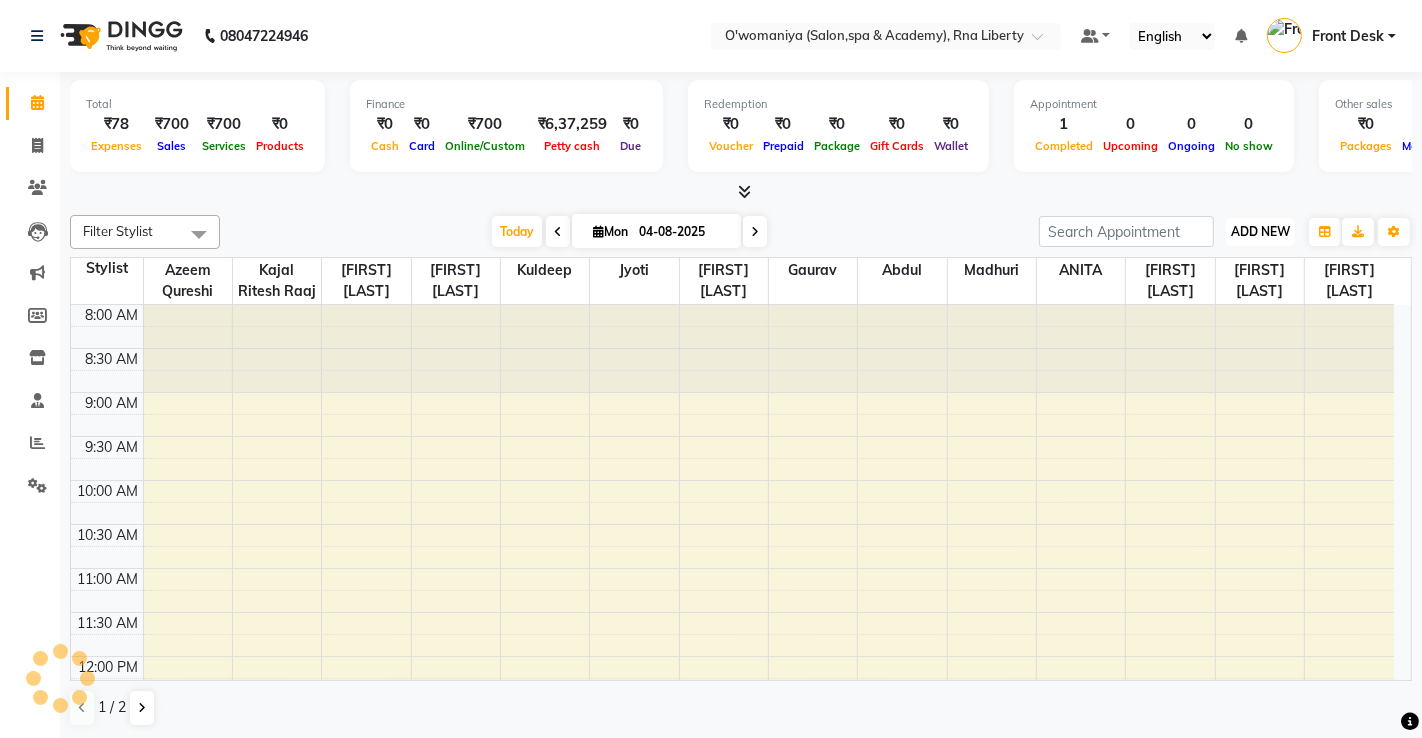 click on "ADD NEW Toggle Dropdown" at bounding box center (1260, 232) 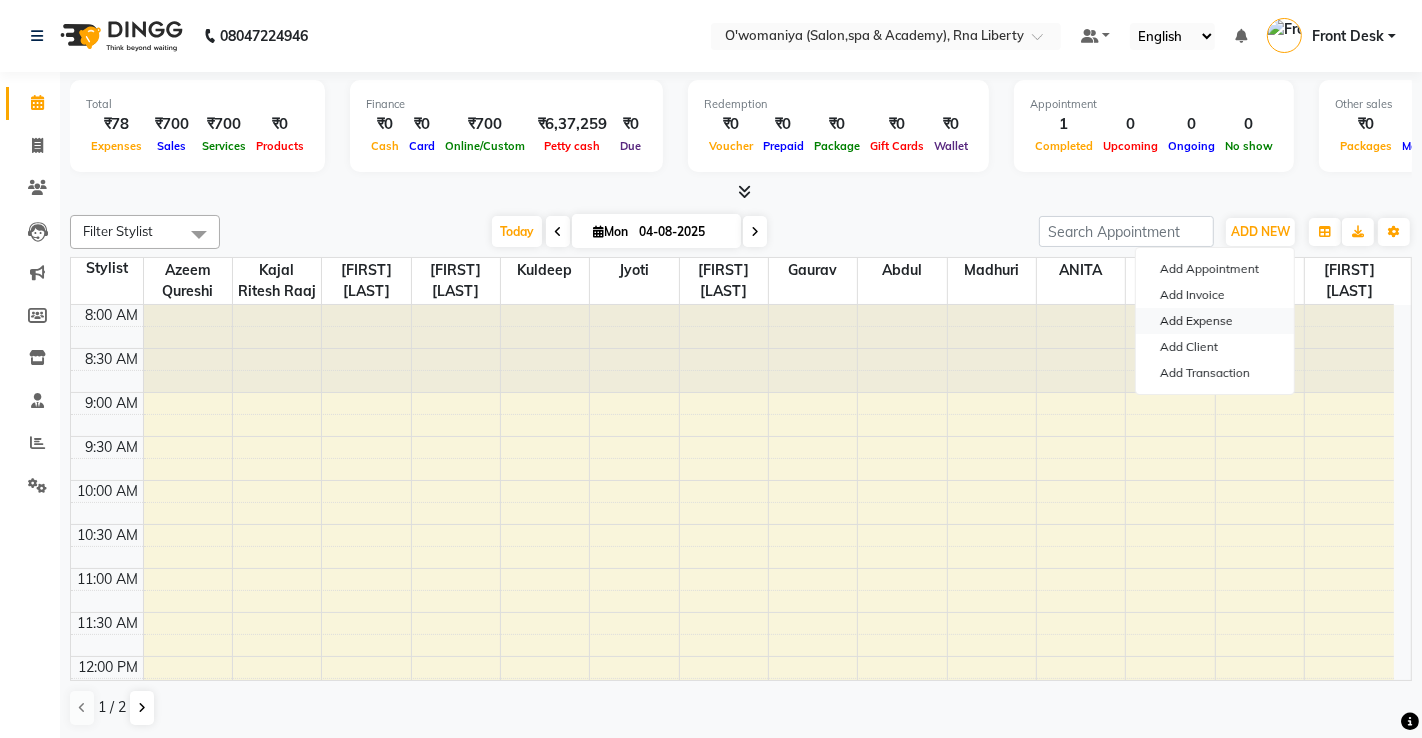 click on "Add Expense" at bounding box center (1215, 321) 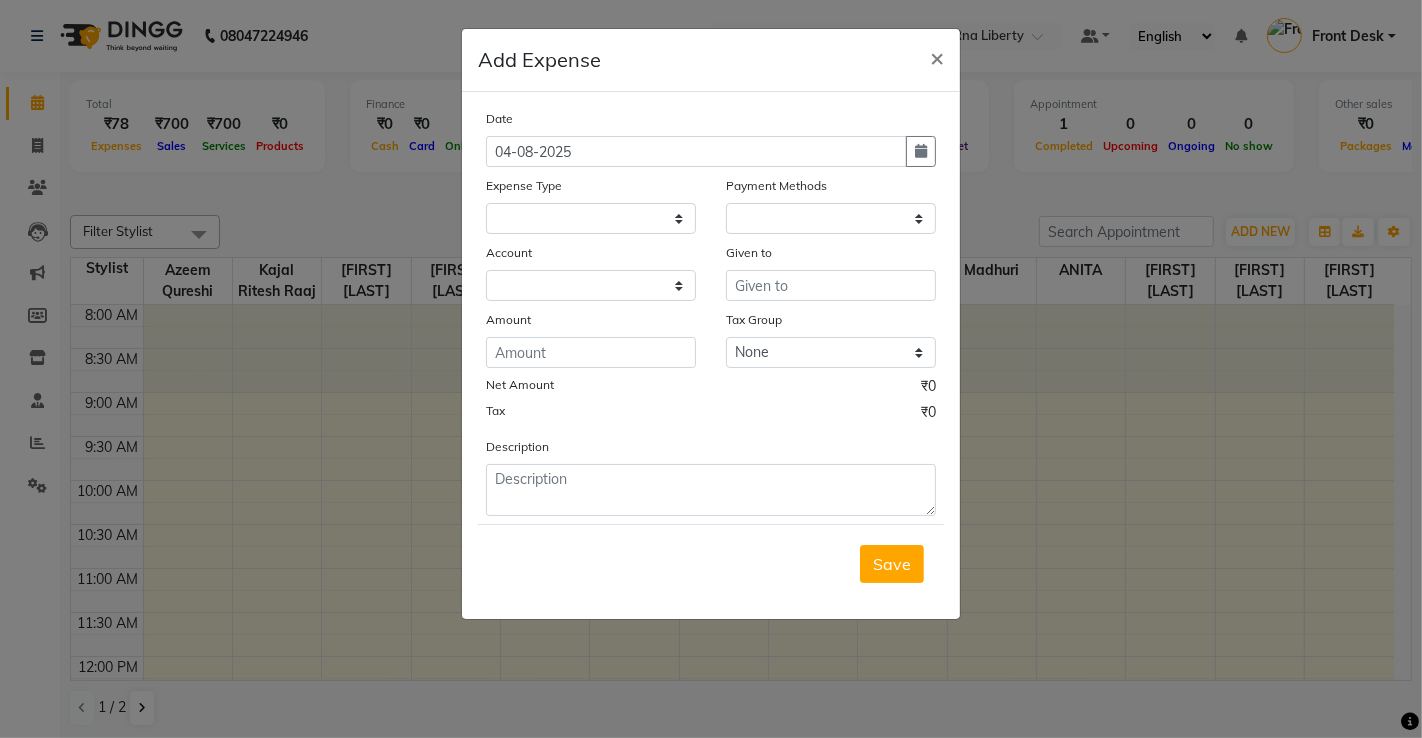 select on "1" 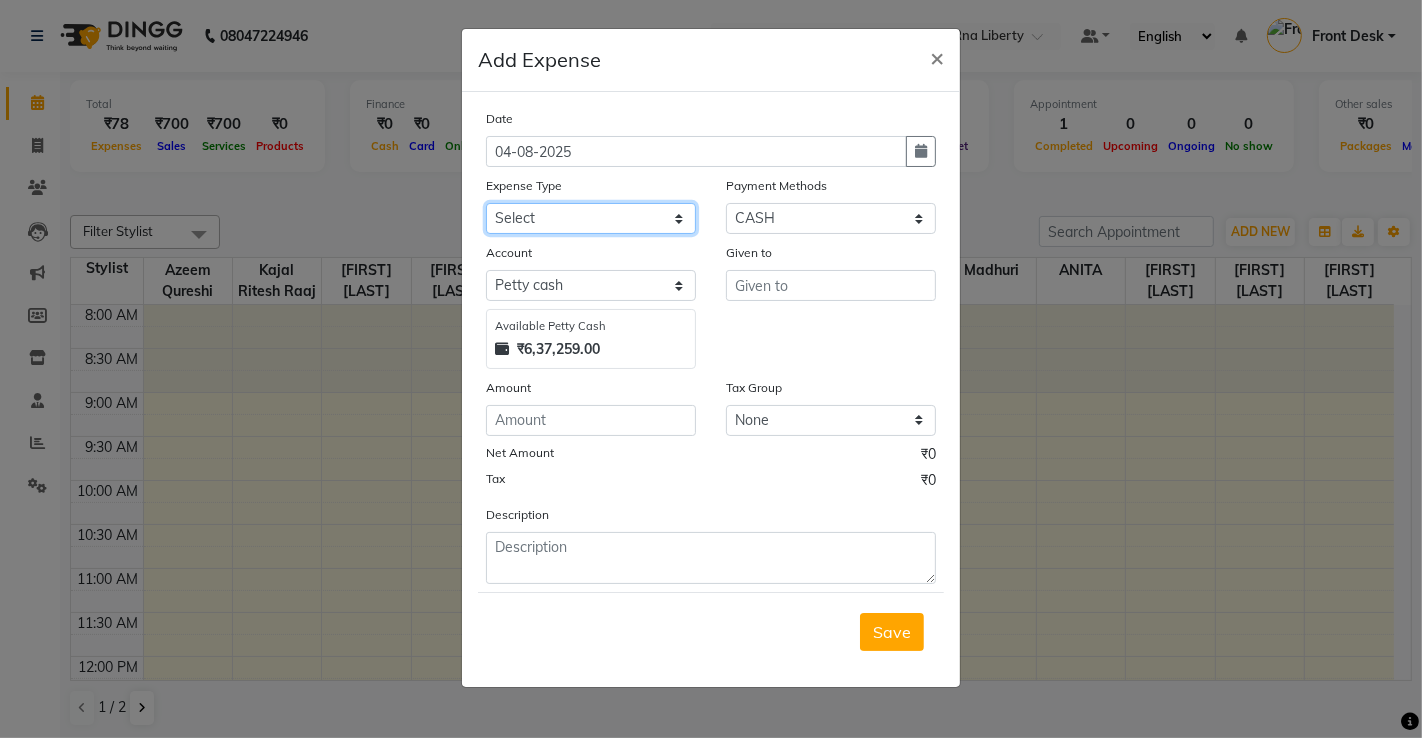 click on "Select Advance Salary Bank charges Bisleri Big 20 Litre Bisleri Small Bottle 300 ML Cash transfer to bank client snacks Clinical charges Equipment milk Other Pantry Product Rent Salary Staff Snacks Tea & Refreshment Tip Travelling Conveyance Utilities" 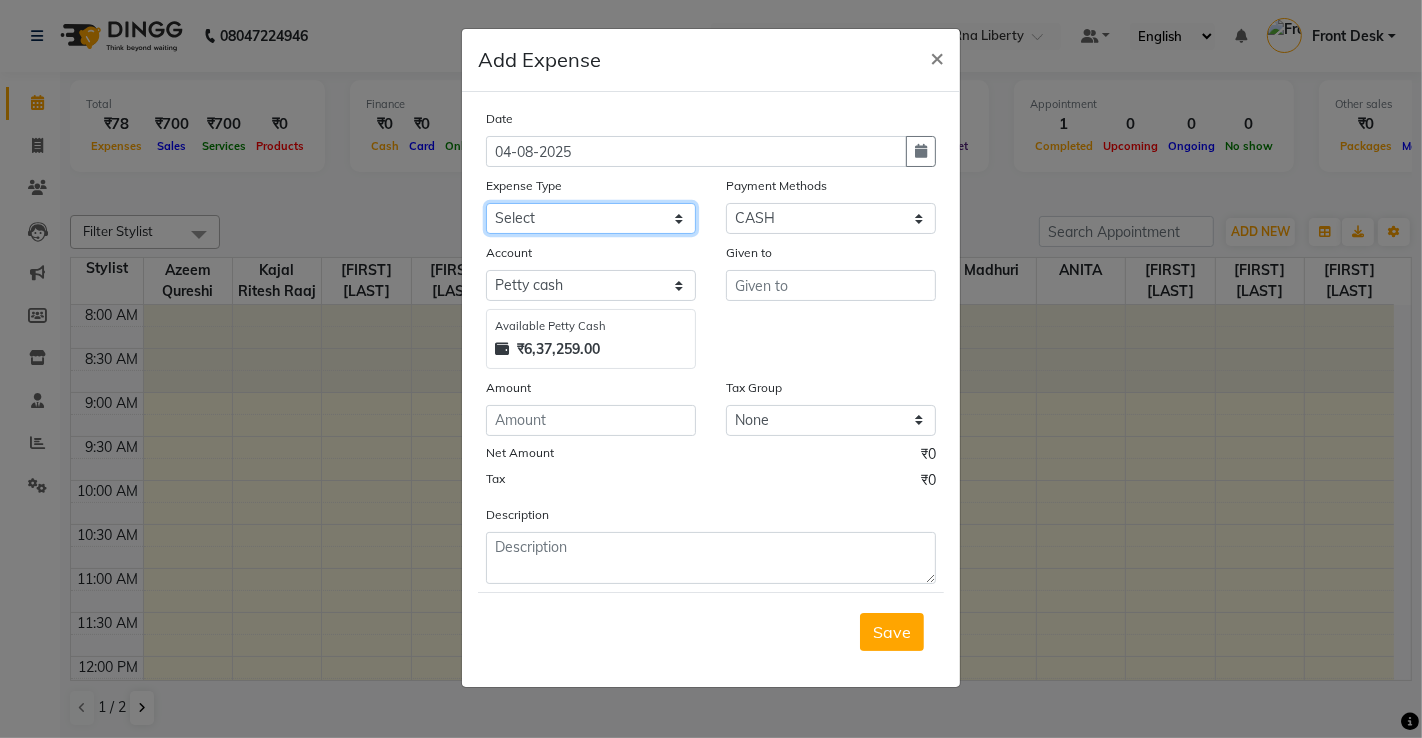 select on "14853" 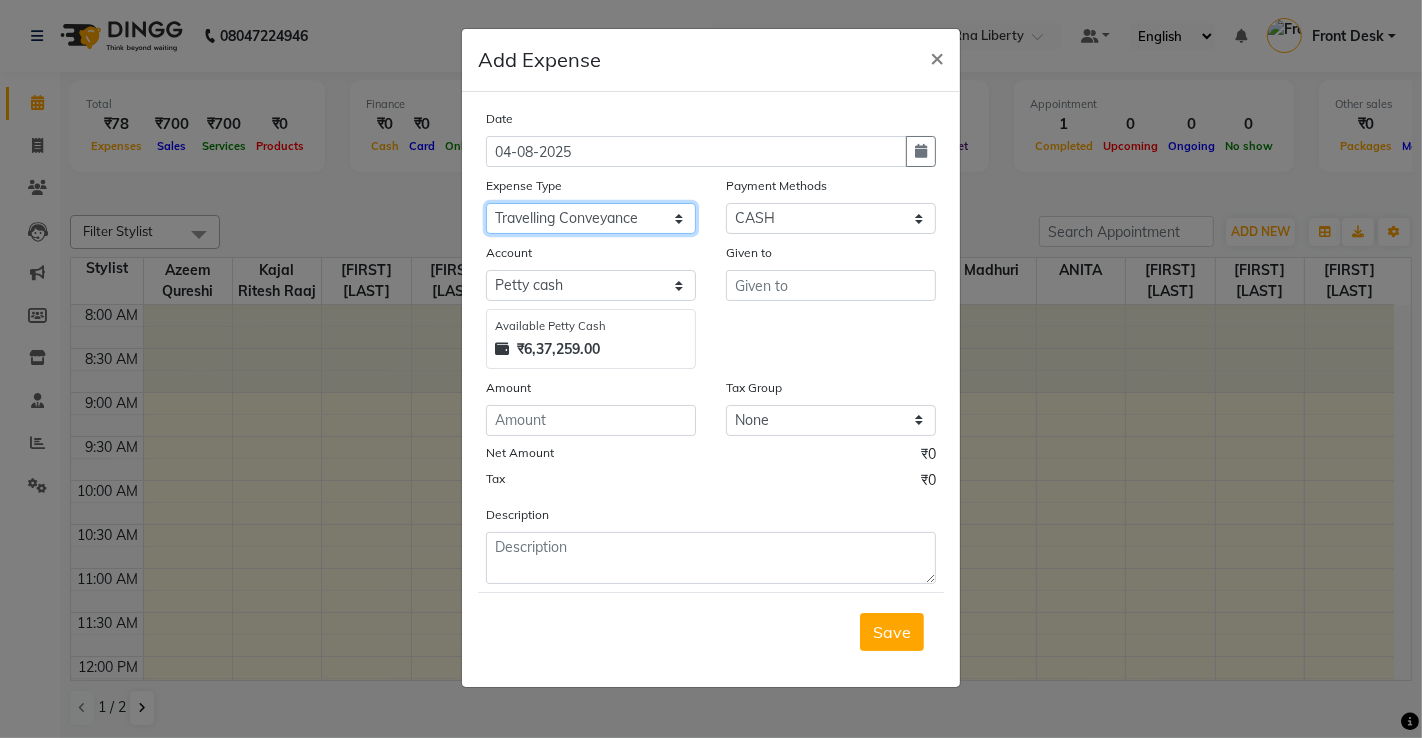click on "Select Advance Salary Bank charges Bisleri Big 20 Litre Bisleri Small Bottle 300 ML Cash transfer to bank client snacks Clinical charges Equipment milk Other Pantry Product Rent Salary Staff Snacks Tea & Refreshment Tip Travelling Conveyance Utilities" 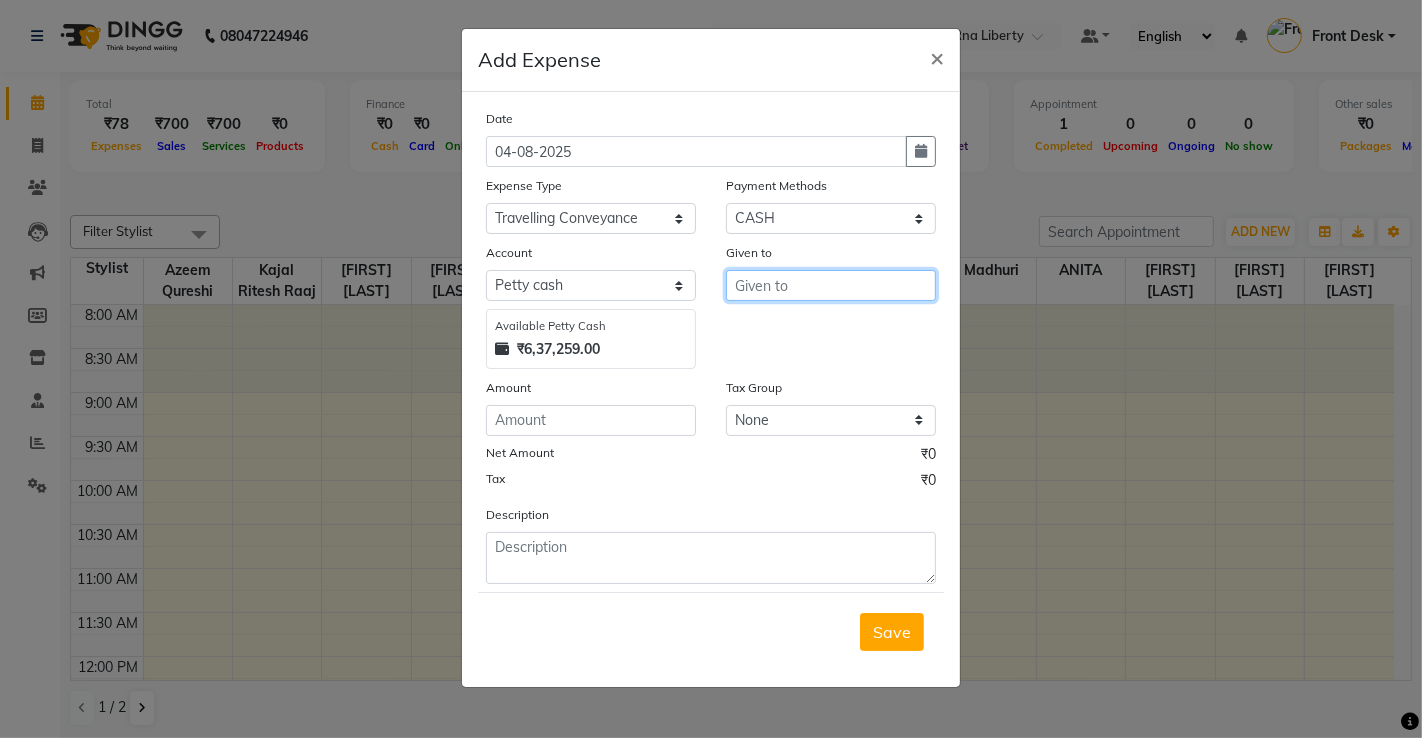 click at bounding box center (831, 285) 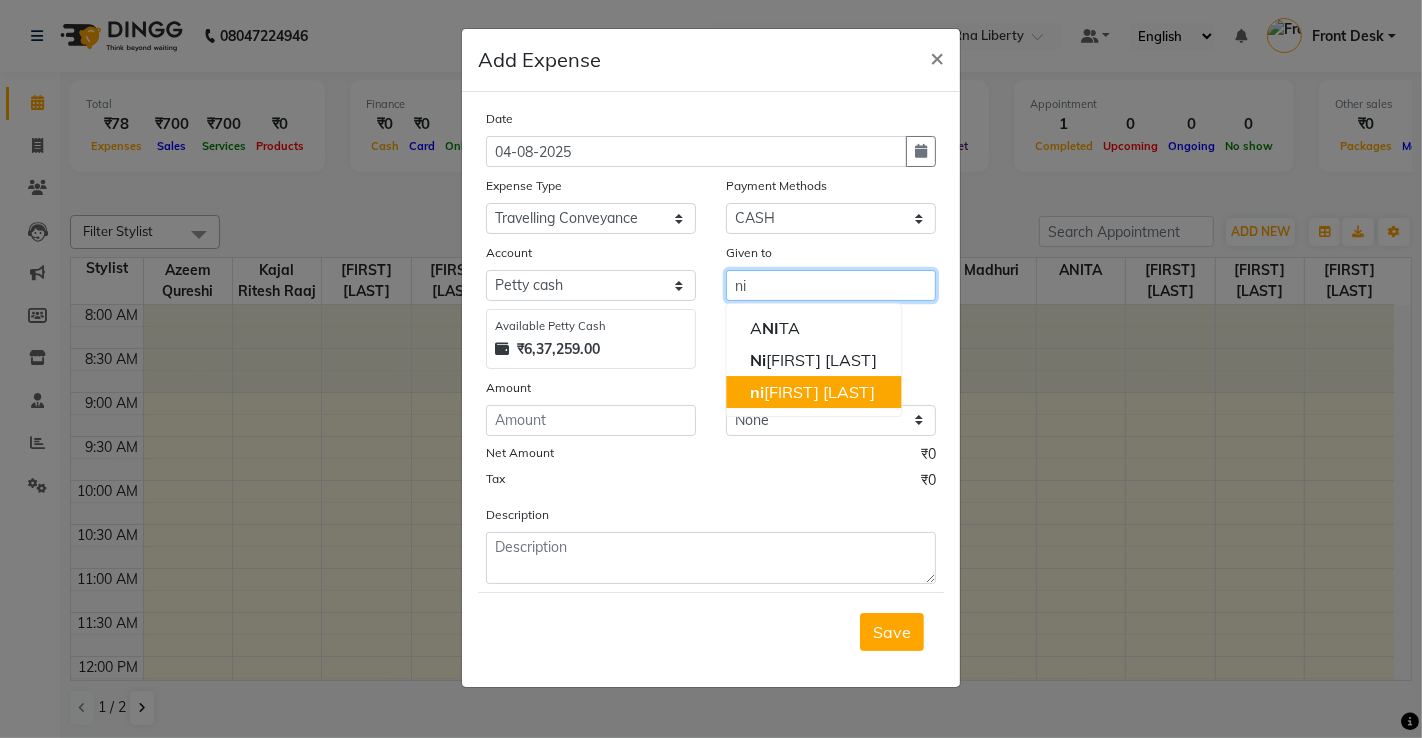 click on "[FIRST] [LAST]" at bounding box center [812, 392] 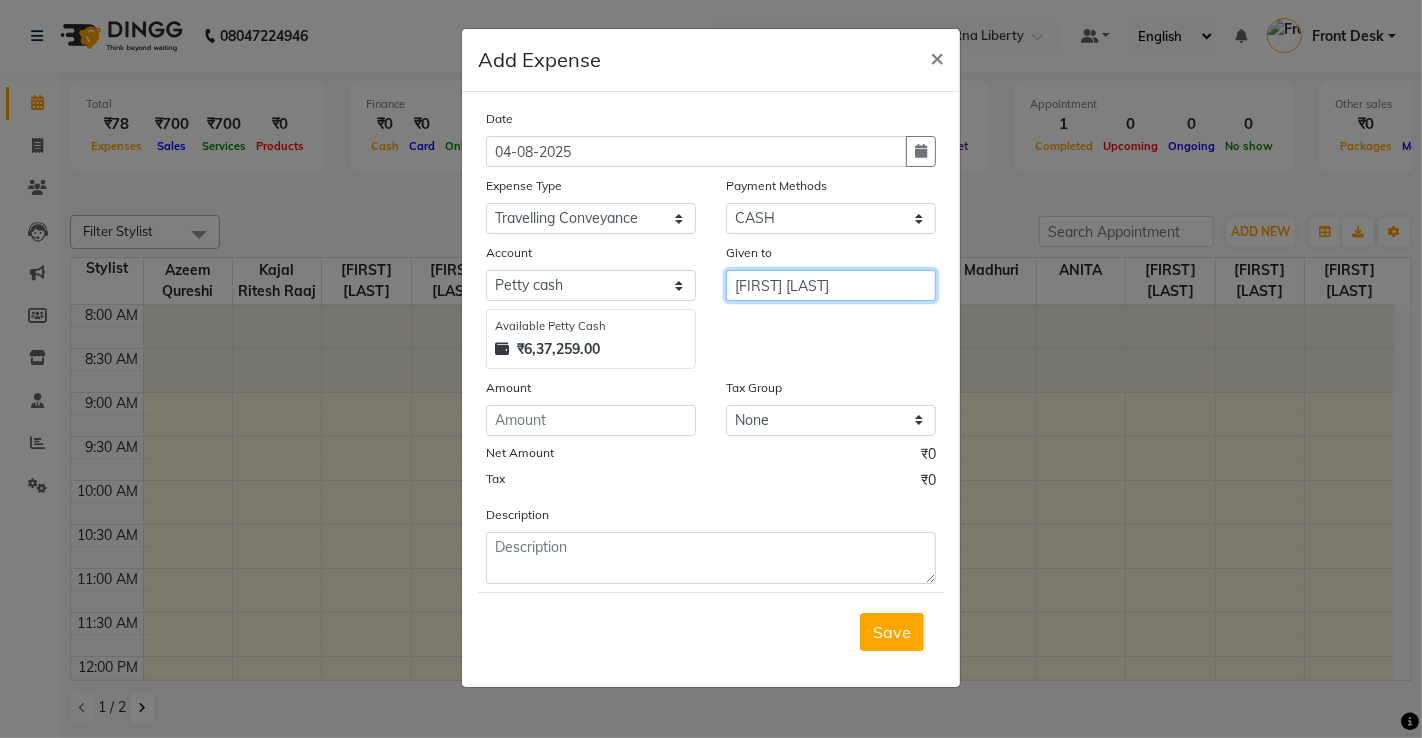type on "[FIRST] [LAST]" 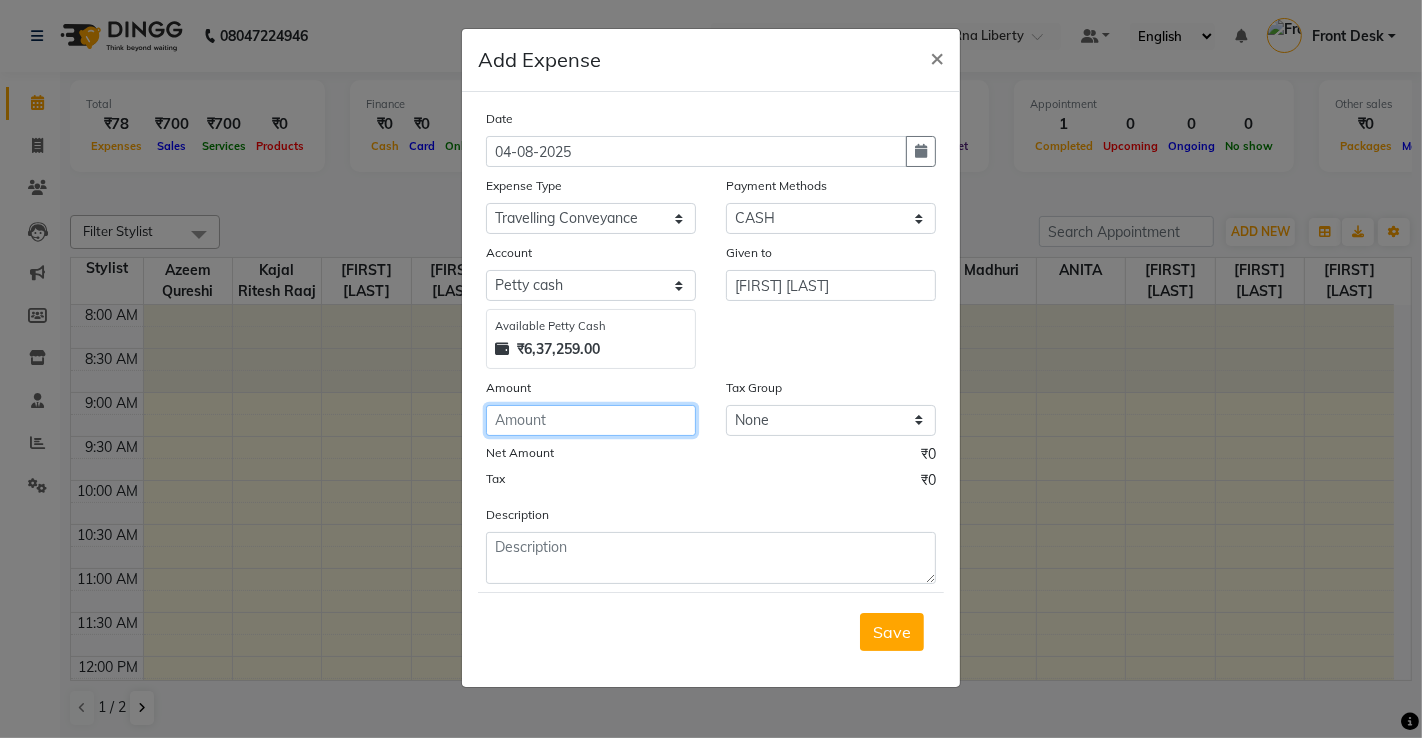 click 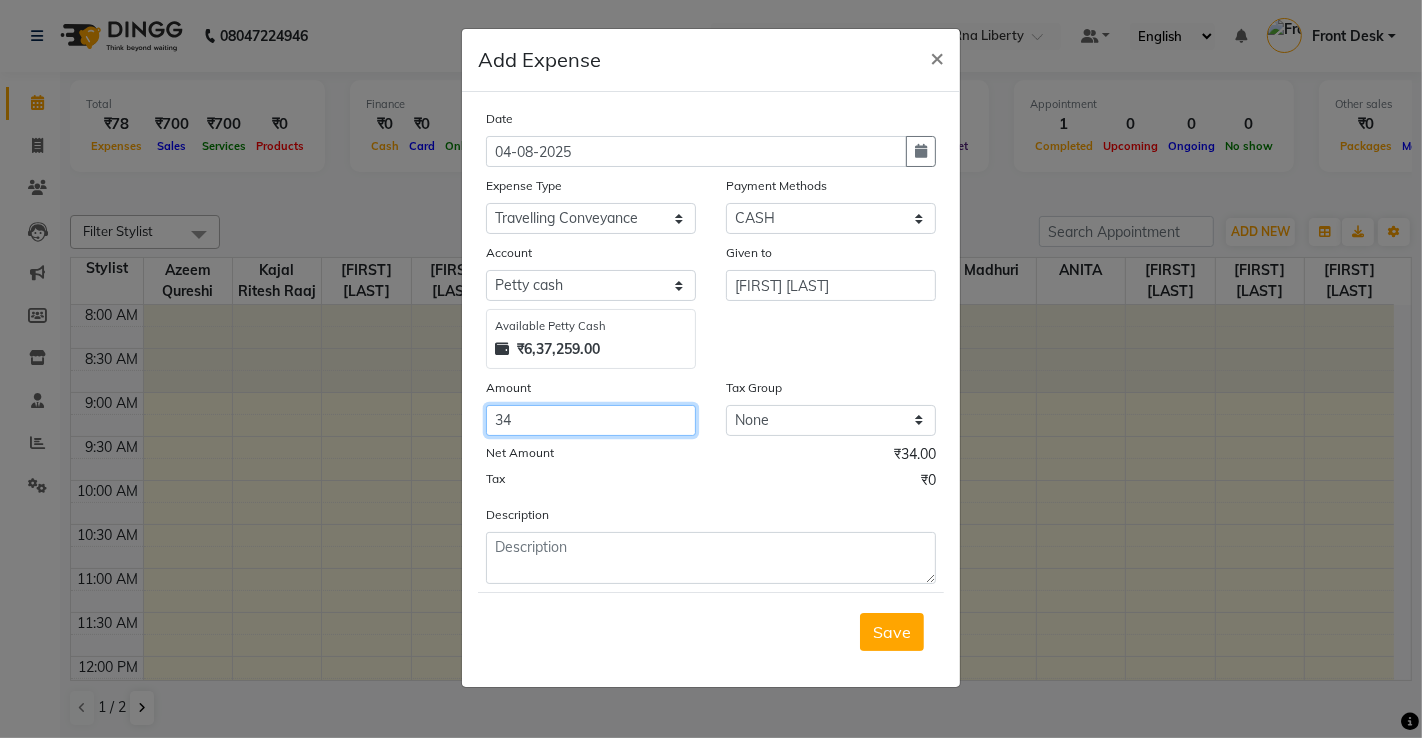 type on "34" 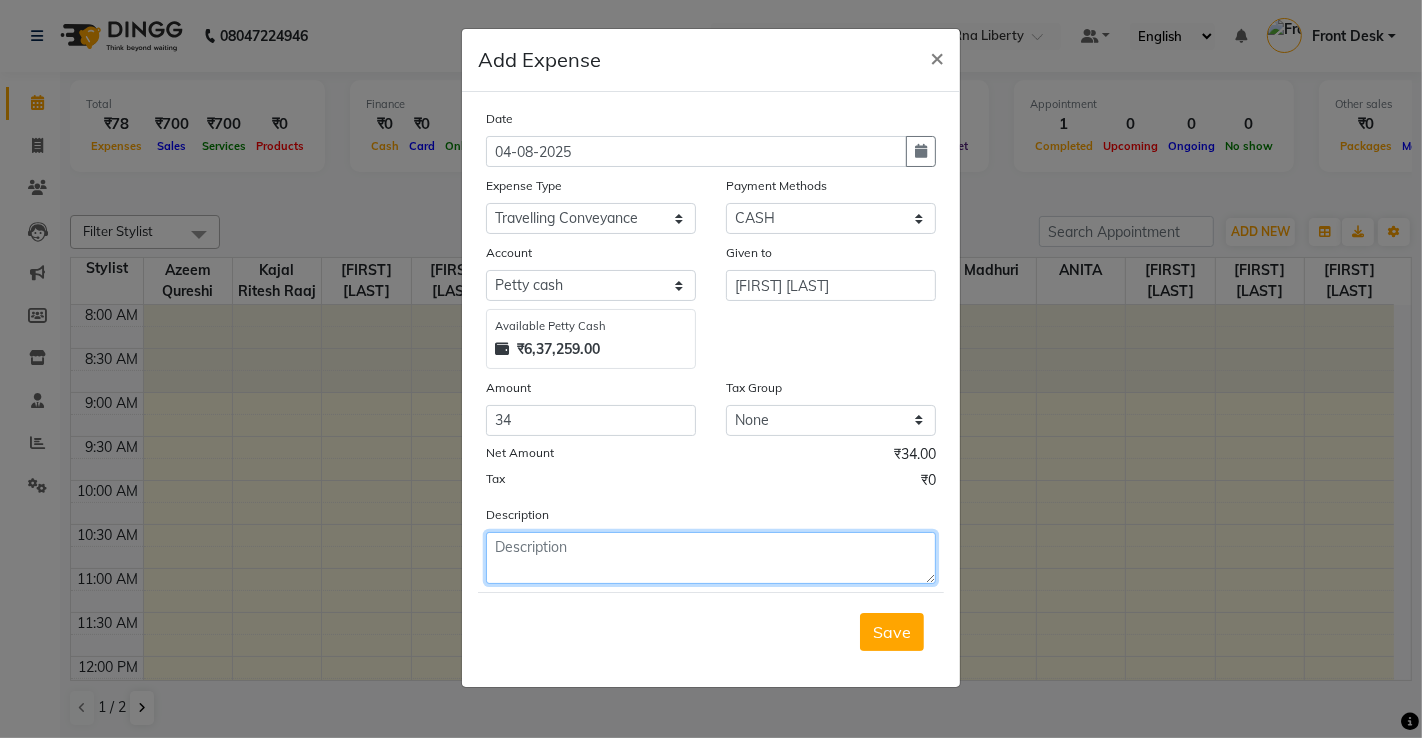 click 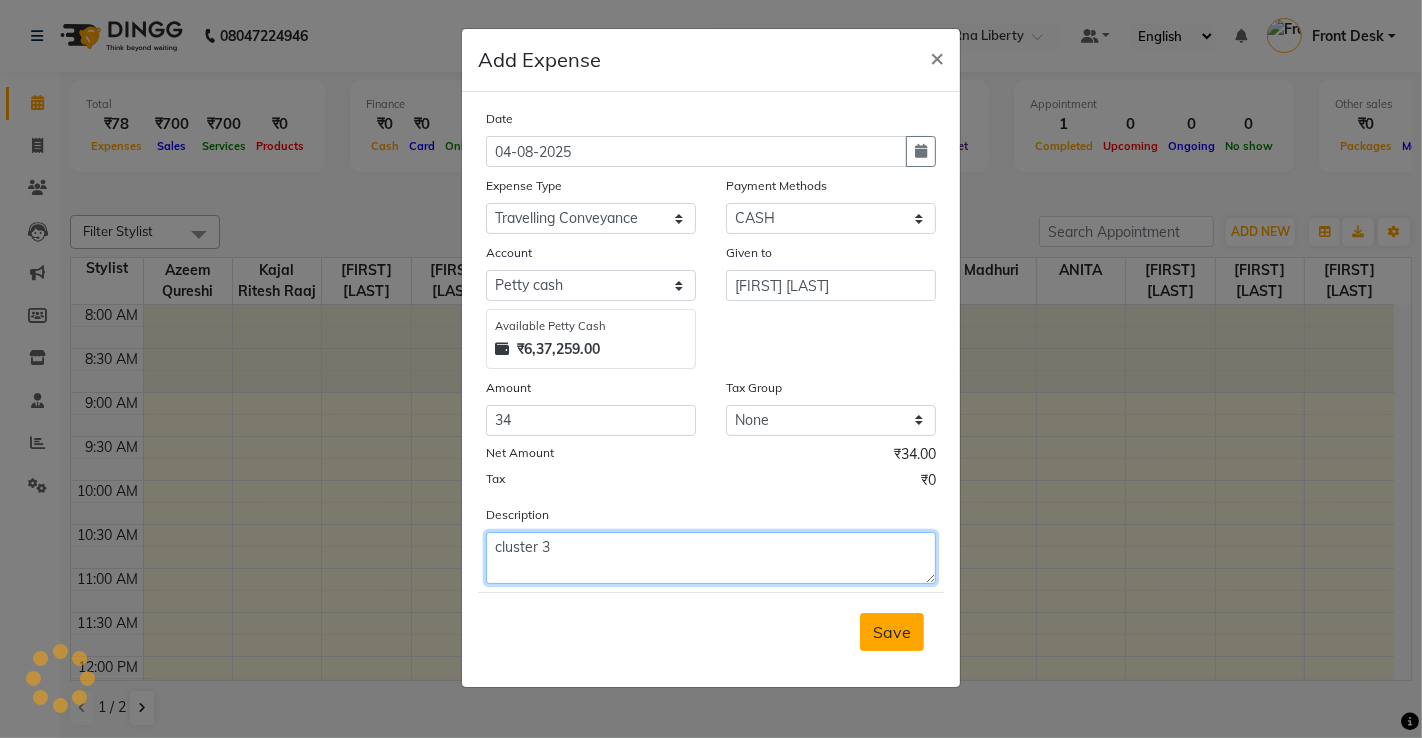 type on "cluster 3" 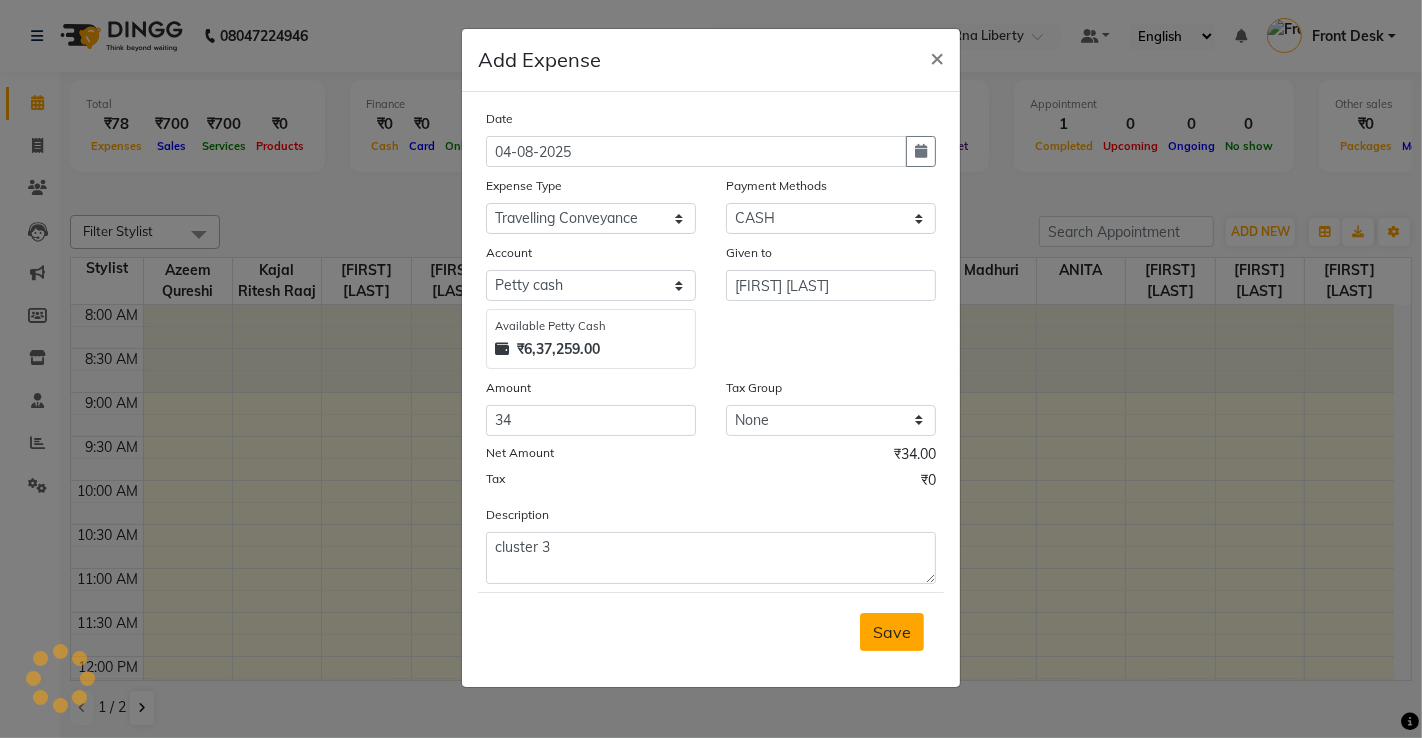 click on "Save" at bounding box center [892, 632] 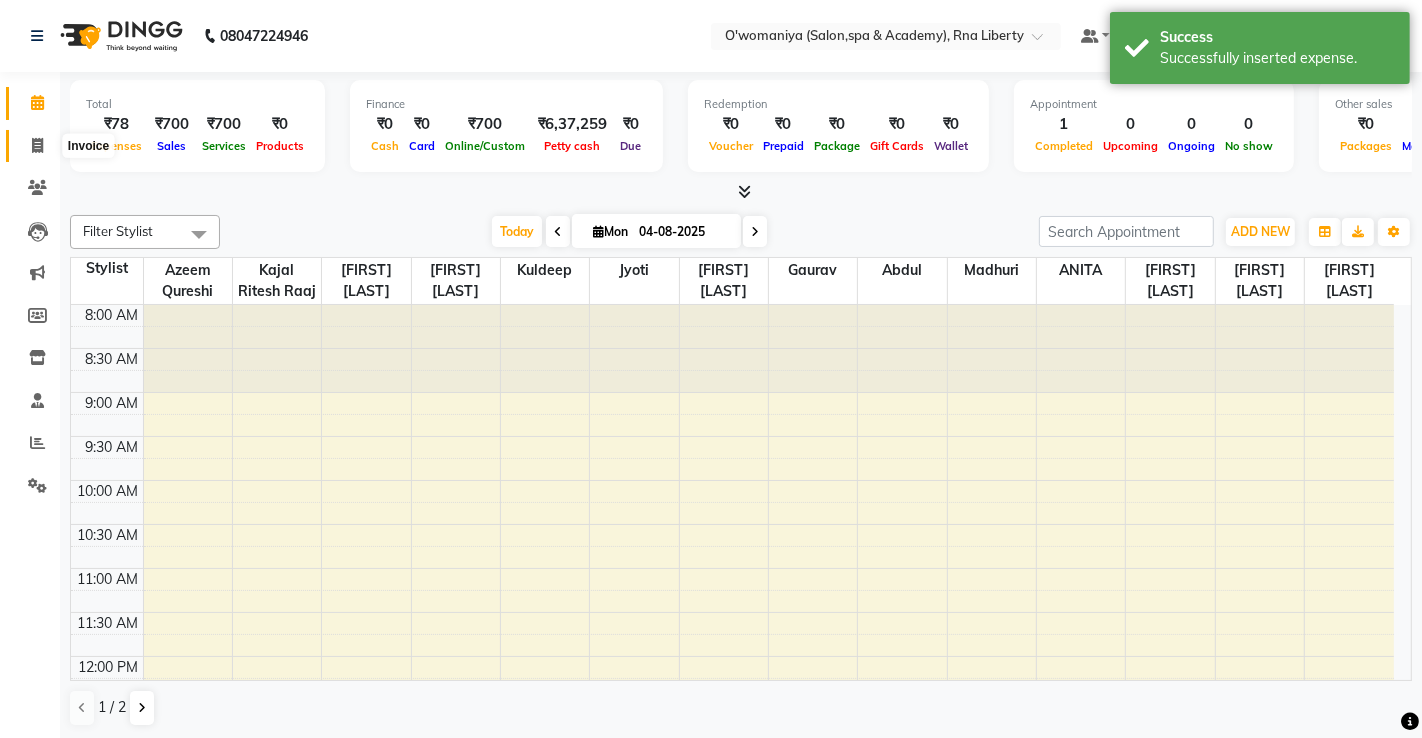 click 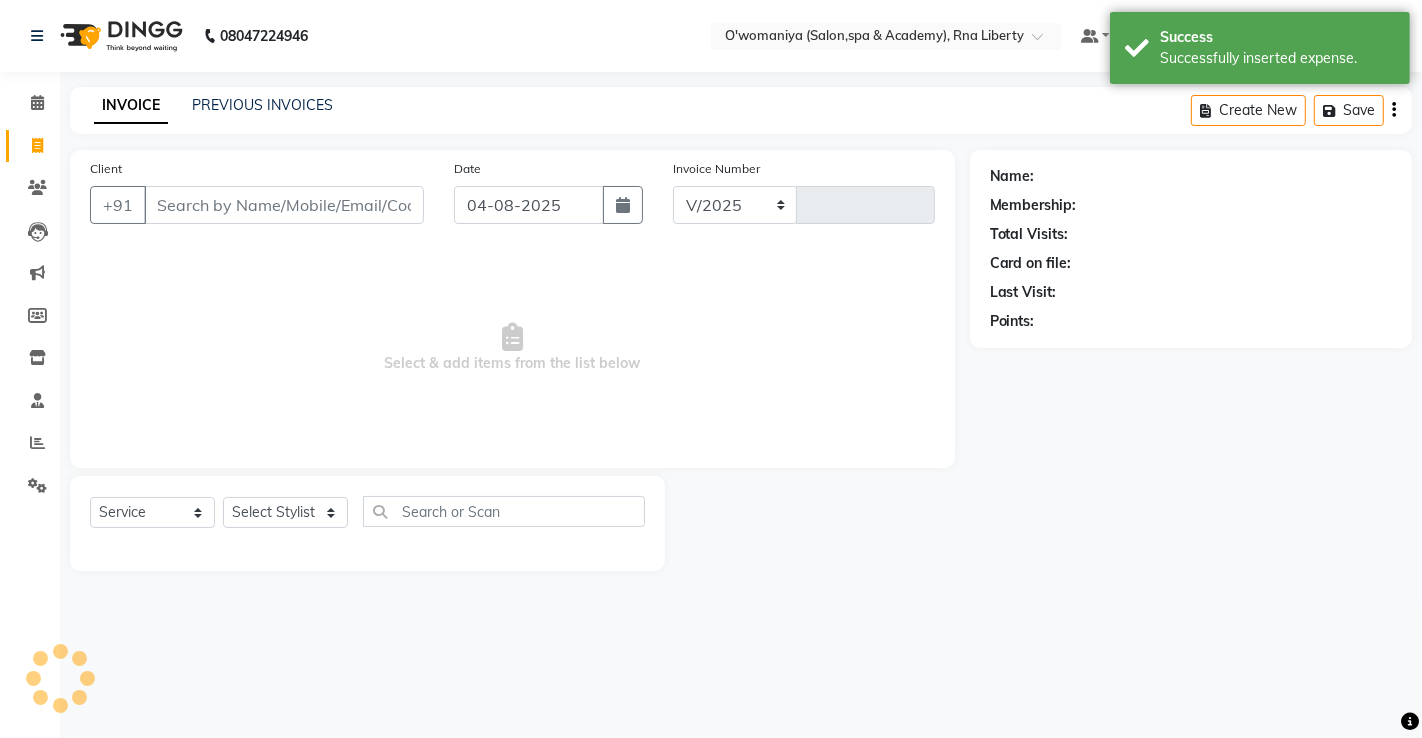 select on "5532" 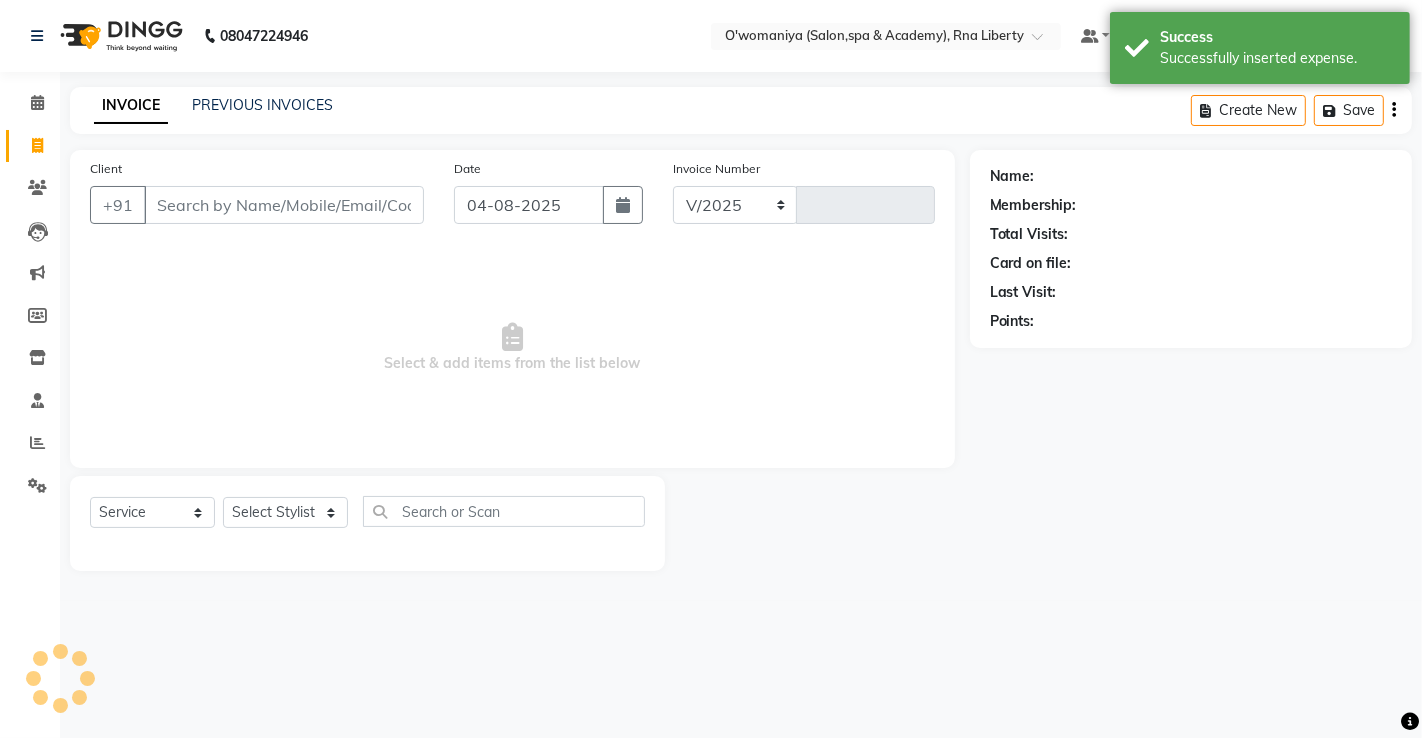type on "0901" 